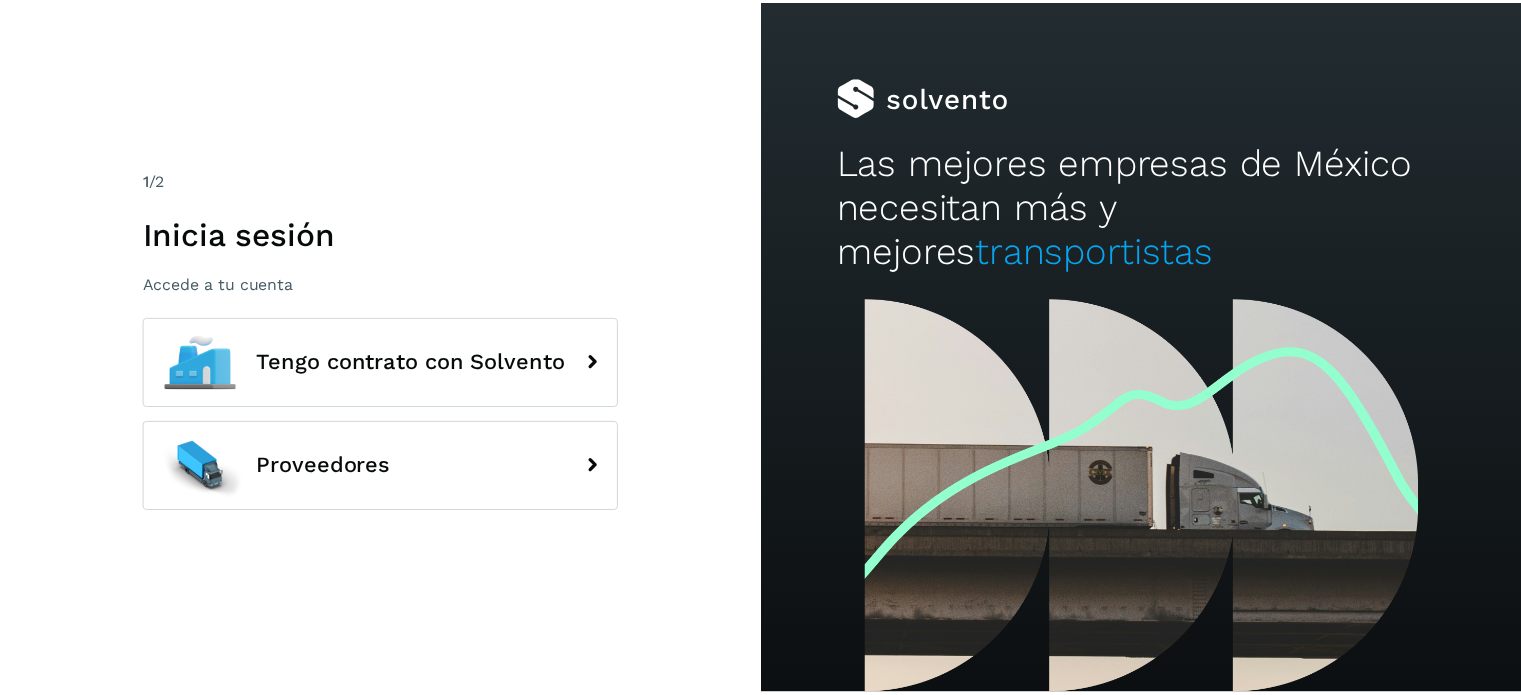 scroll, scrollTop: 0, scrollLeft: 0, axis: both 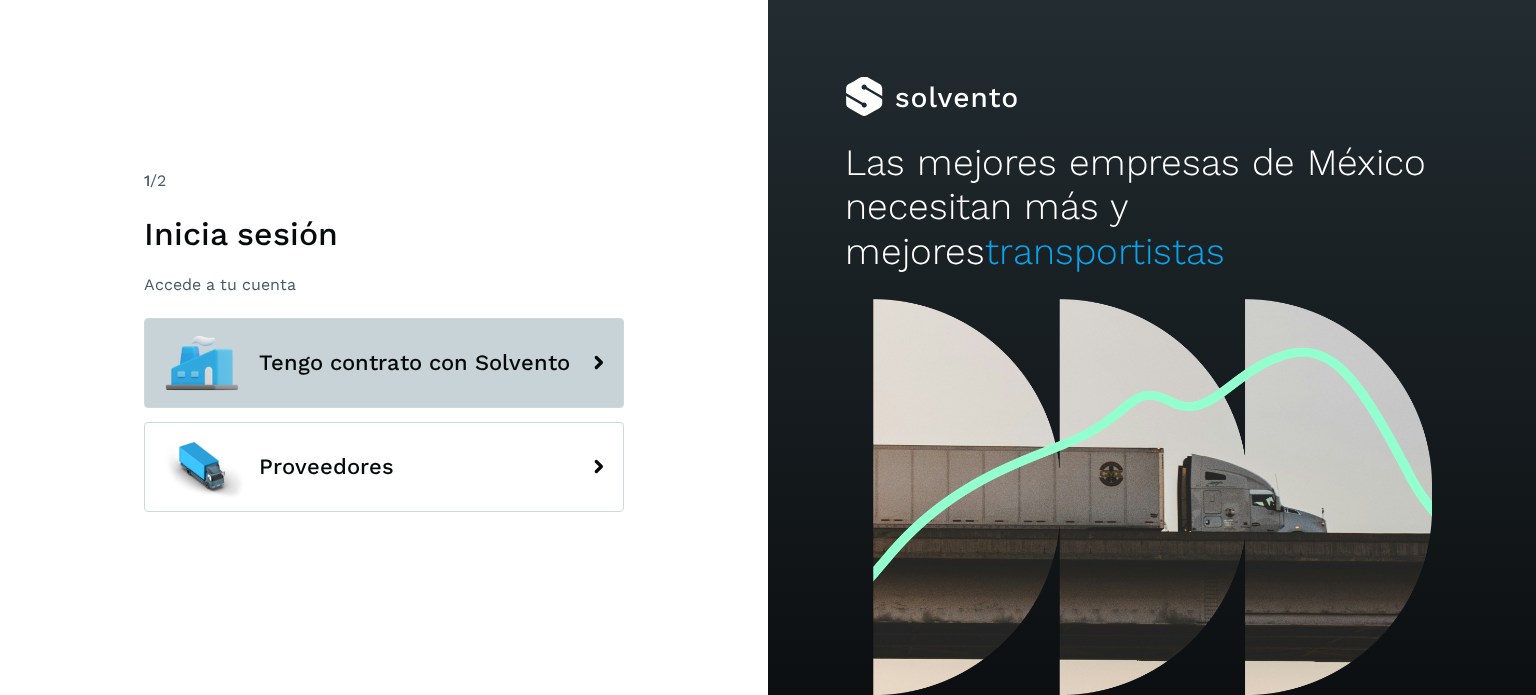click on "Tengo contrato con Solvento" at bounding box center (384, 363) 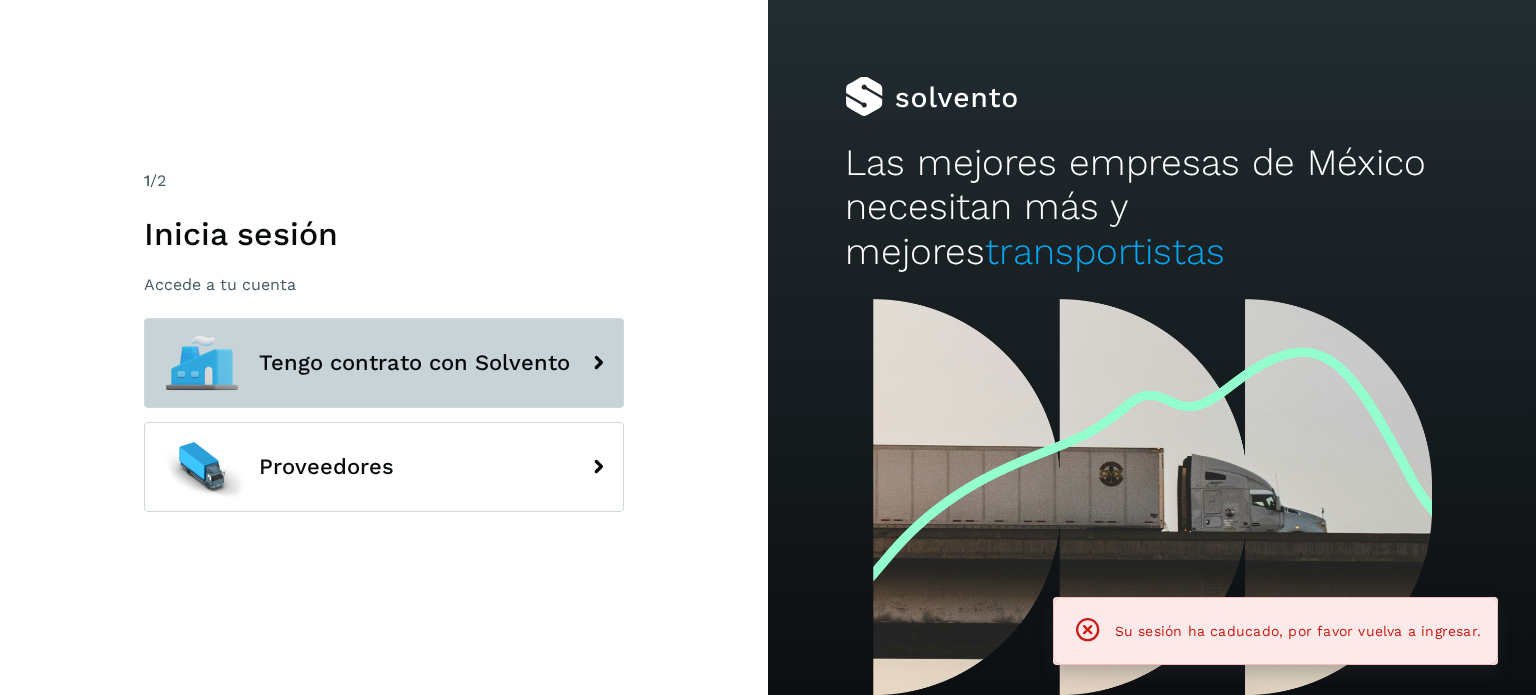 click on "Tengo contrato con Solvento" at bounding box center [384, 363] 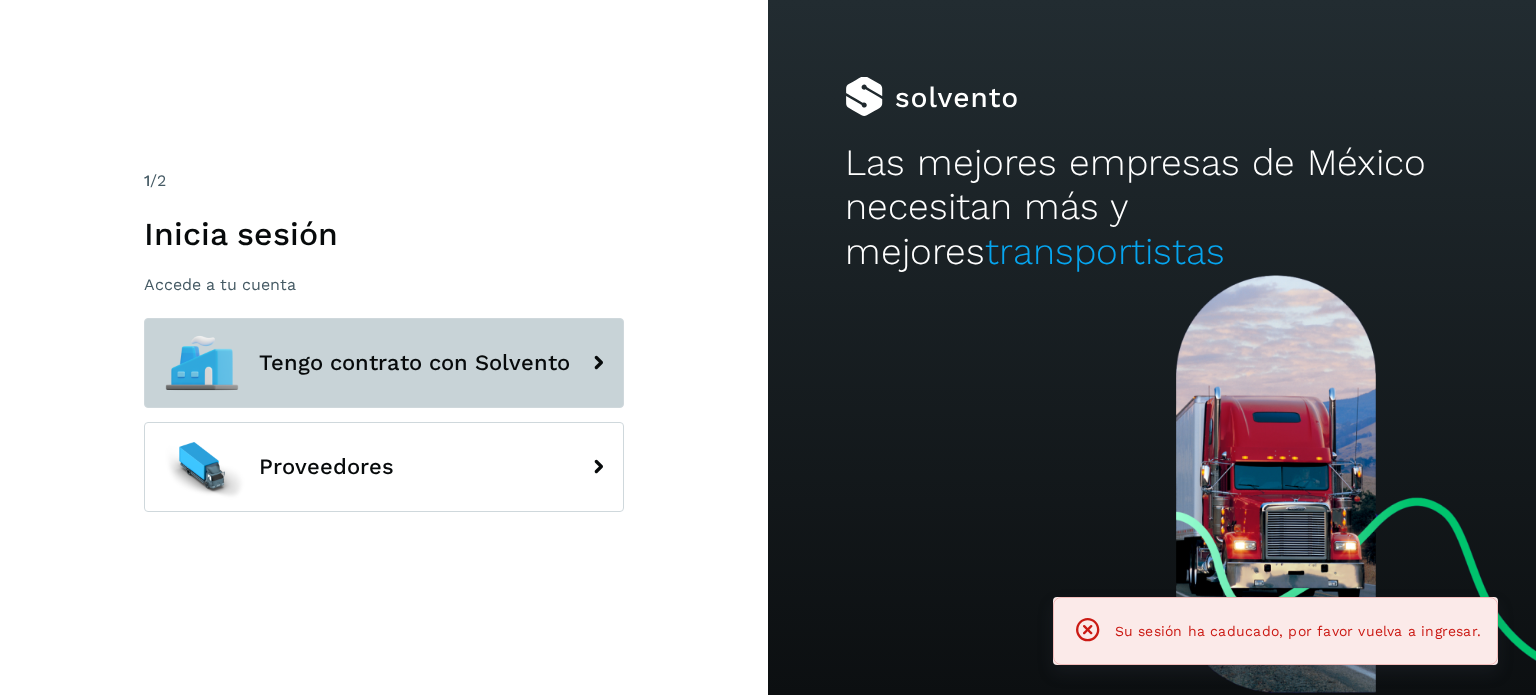 click on "Tengo contrato con Solvento" 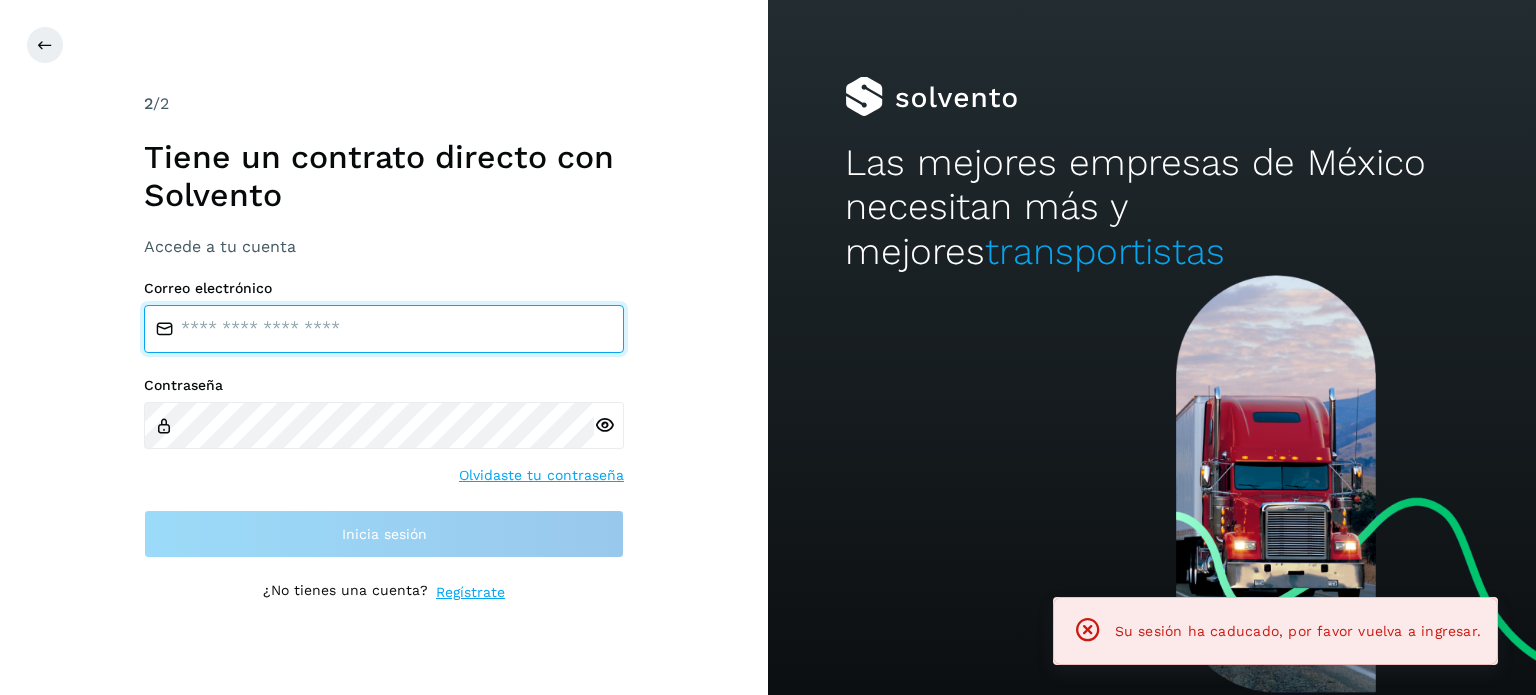 type on "**********" 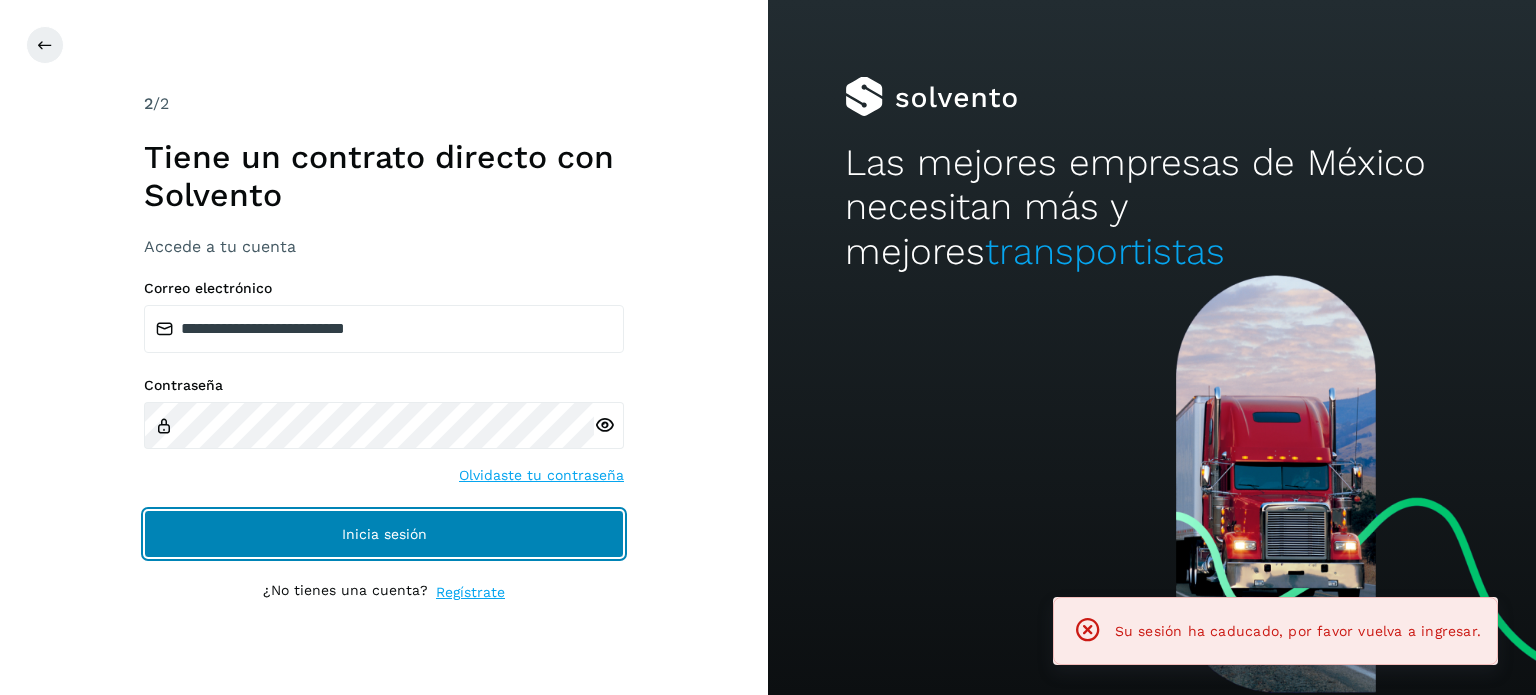 click on "Inicia sesión" at bounding box center [384, 534] 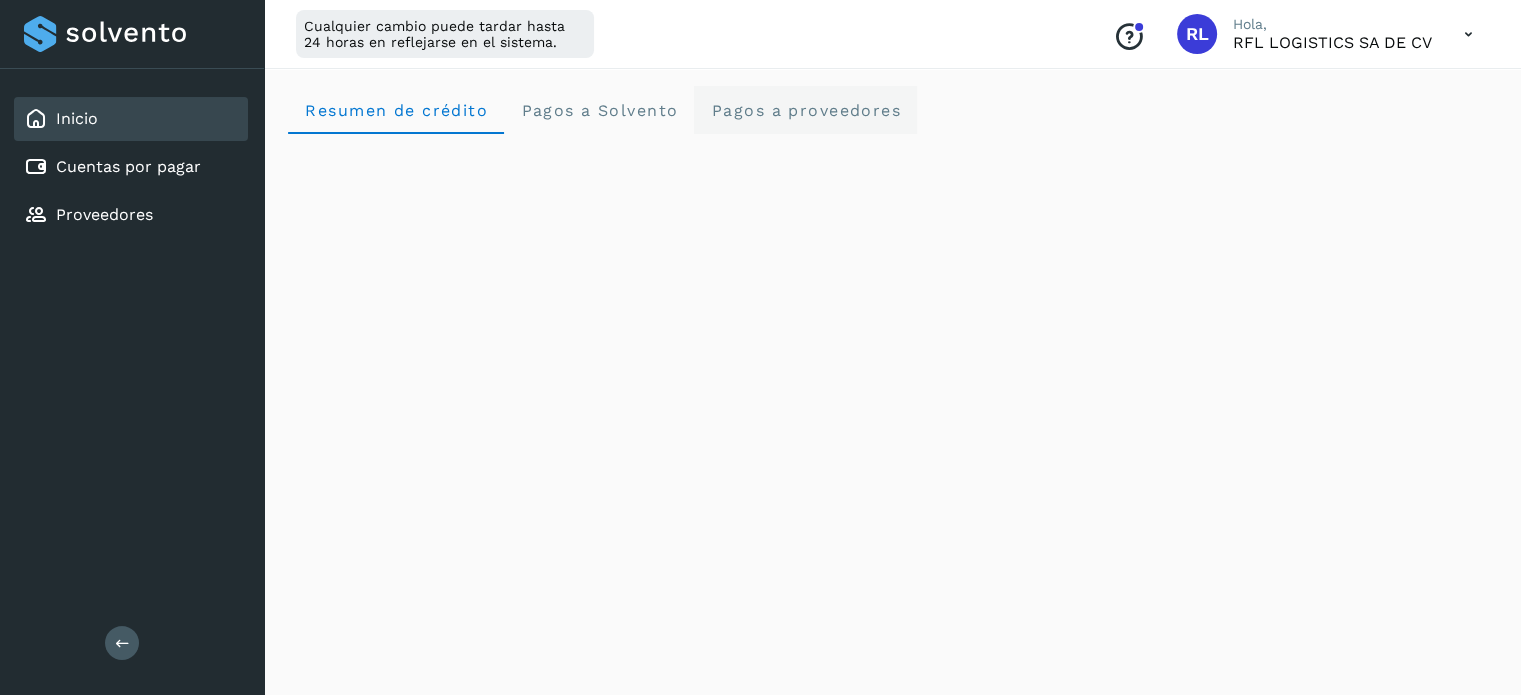 click on "Pagos a proveedores" 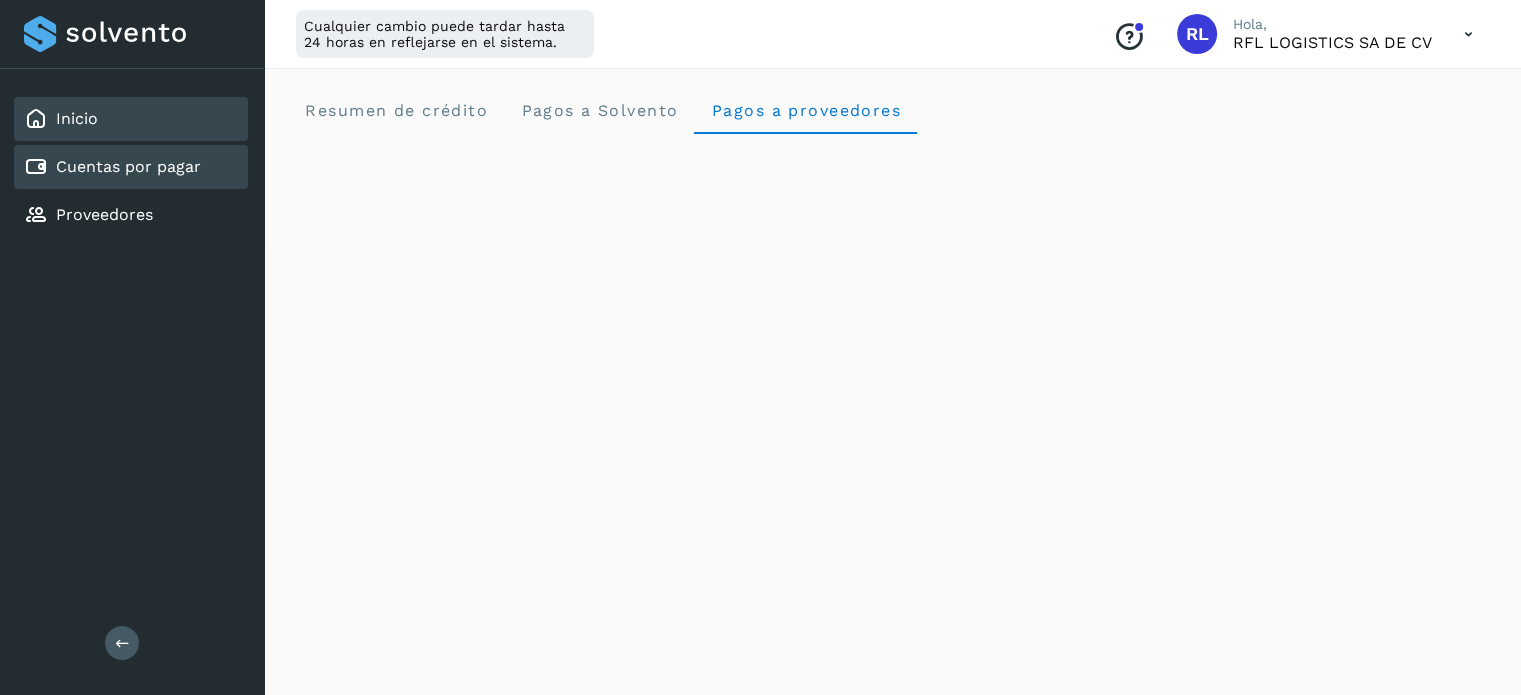 click on "Cuentas por pagar" at bounding box center (112, 167) 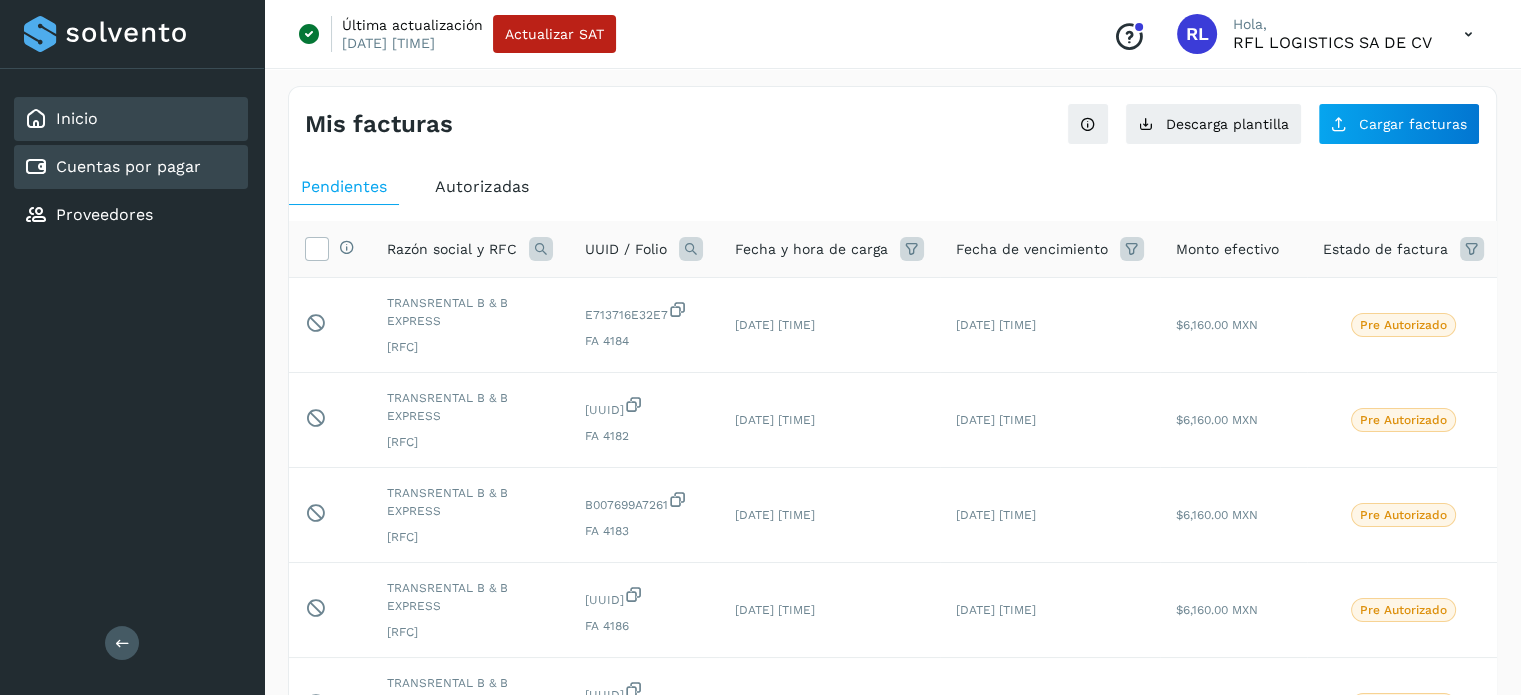 click on "Inicio" 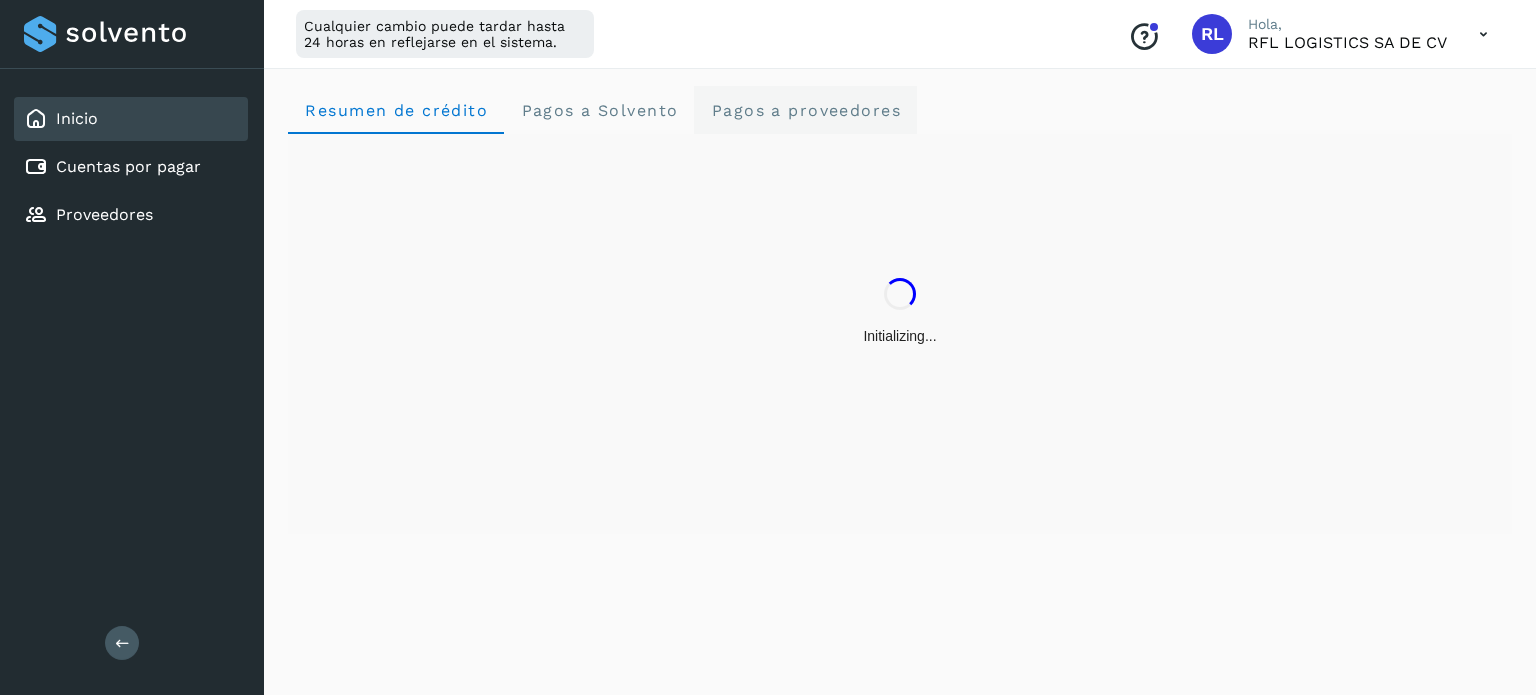 click on "Pagos a proveedores" 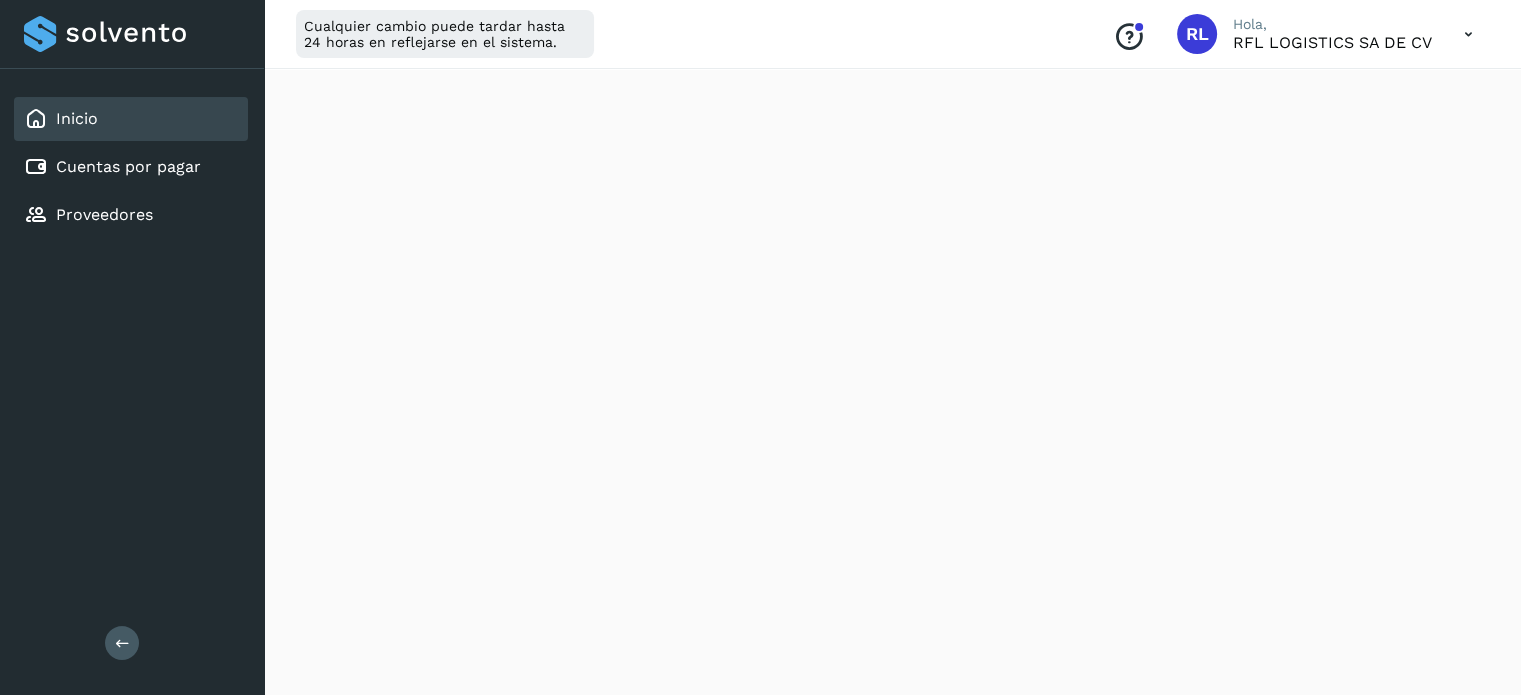 scroll, scrollTop: 700, scrollLeft: 0, axis: vertical 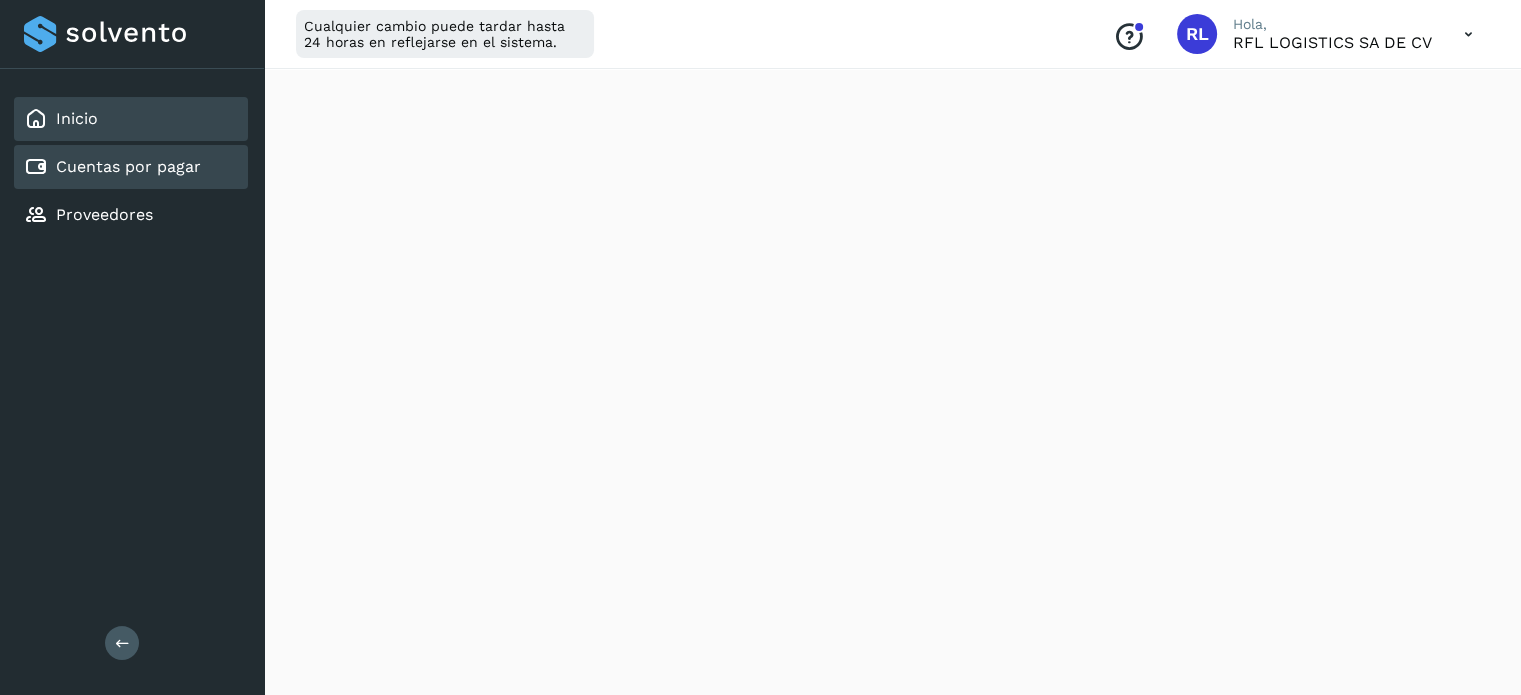 click on "Cuentas por pagar" at bounding box center [128, 166] 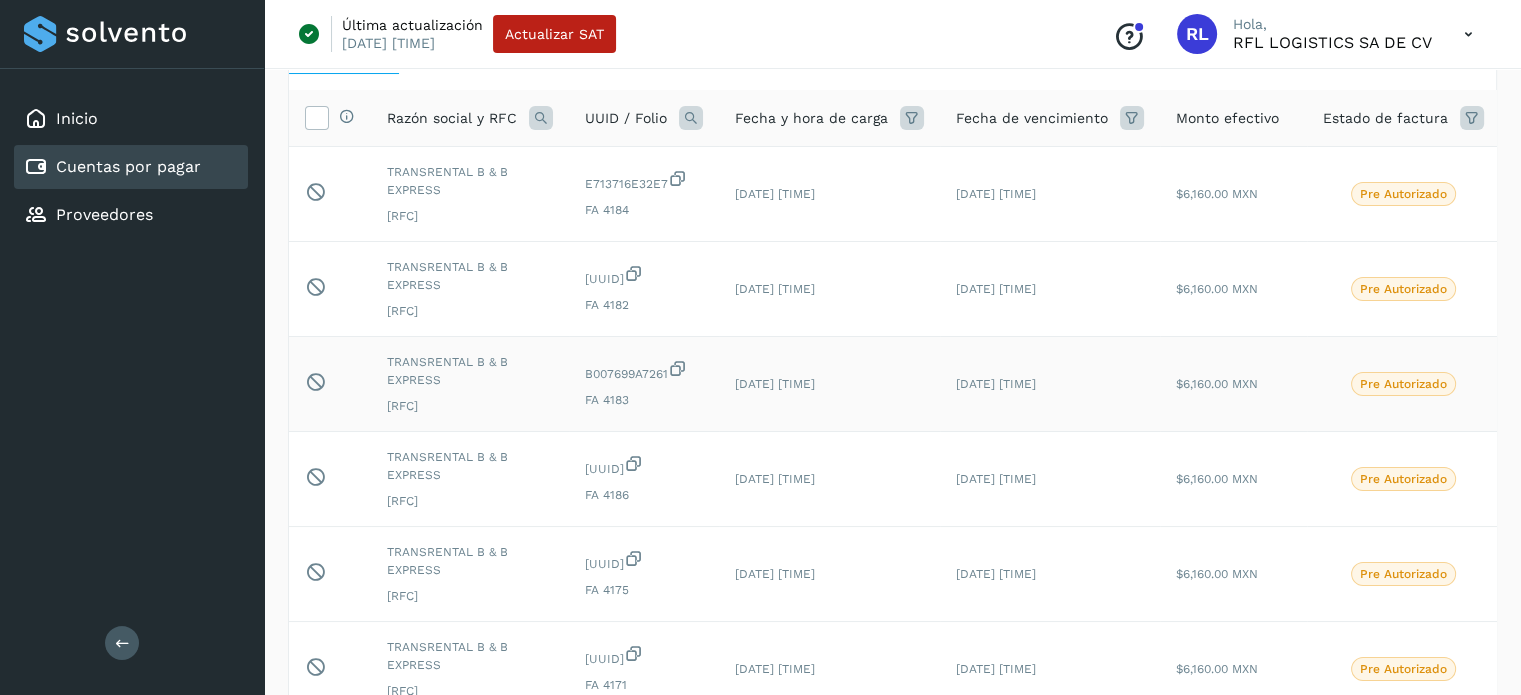 scroll, scrollTop: 0, scrollLeft: 0, axis: both 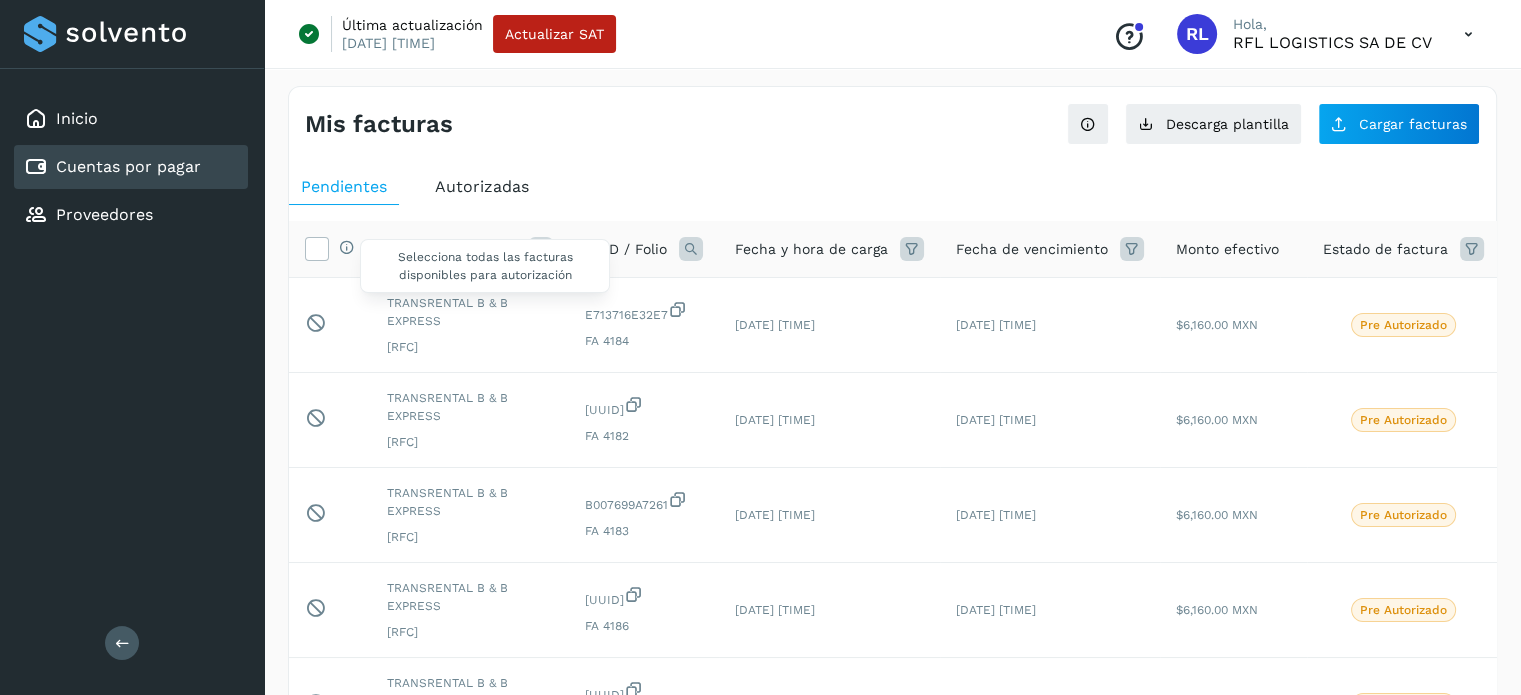 click on "Selecciona todas las facturas disponibles para autorización" at bounding box center (485, 266) 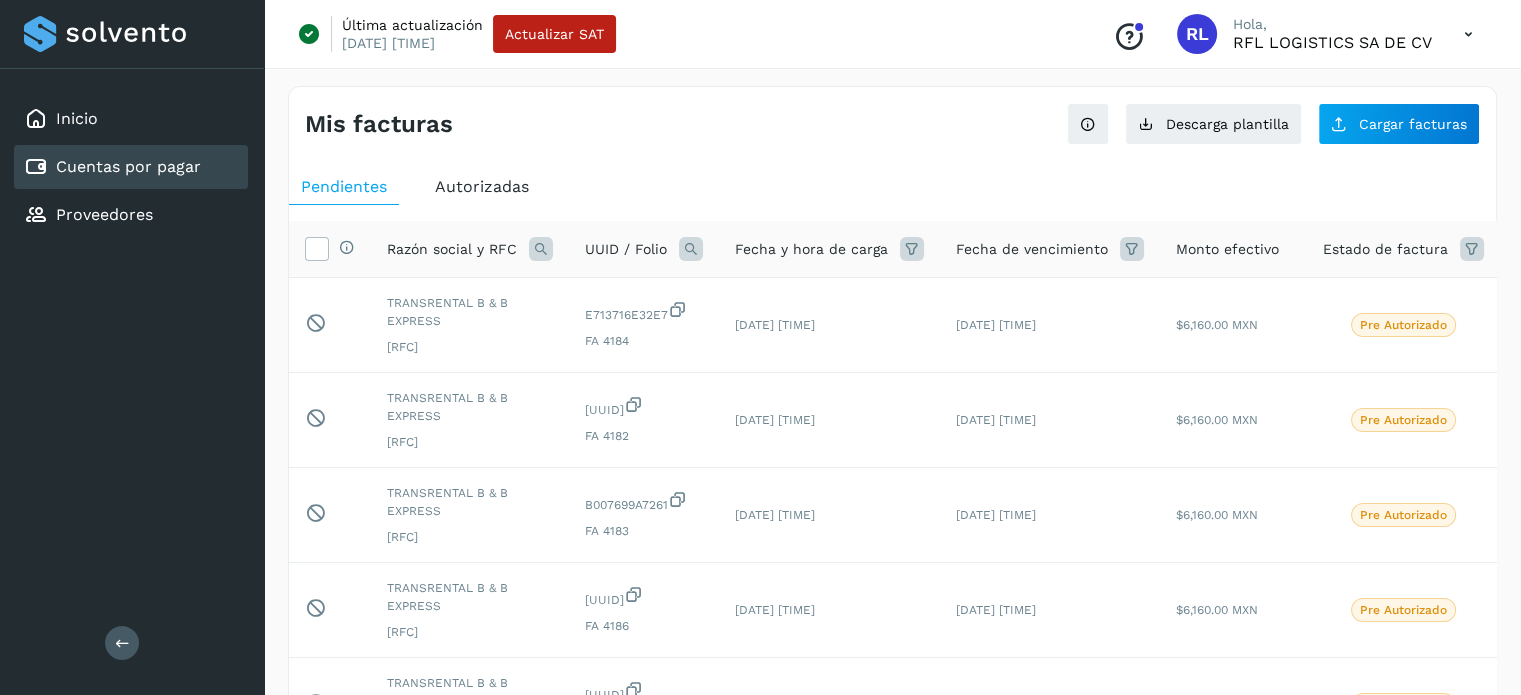 click on "Razón social y RFC" 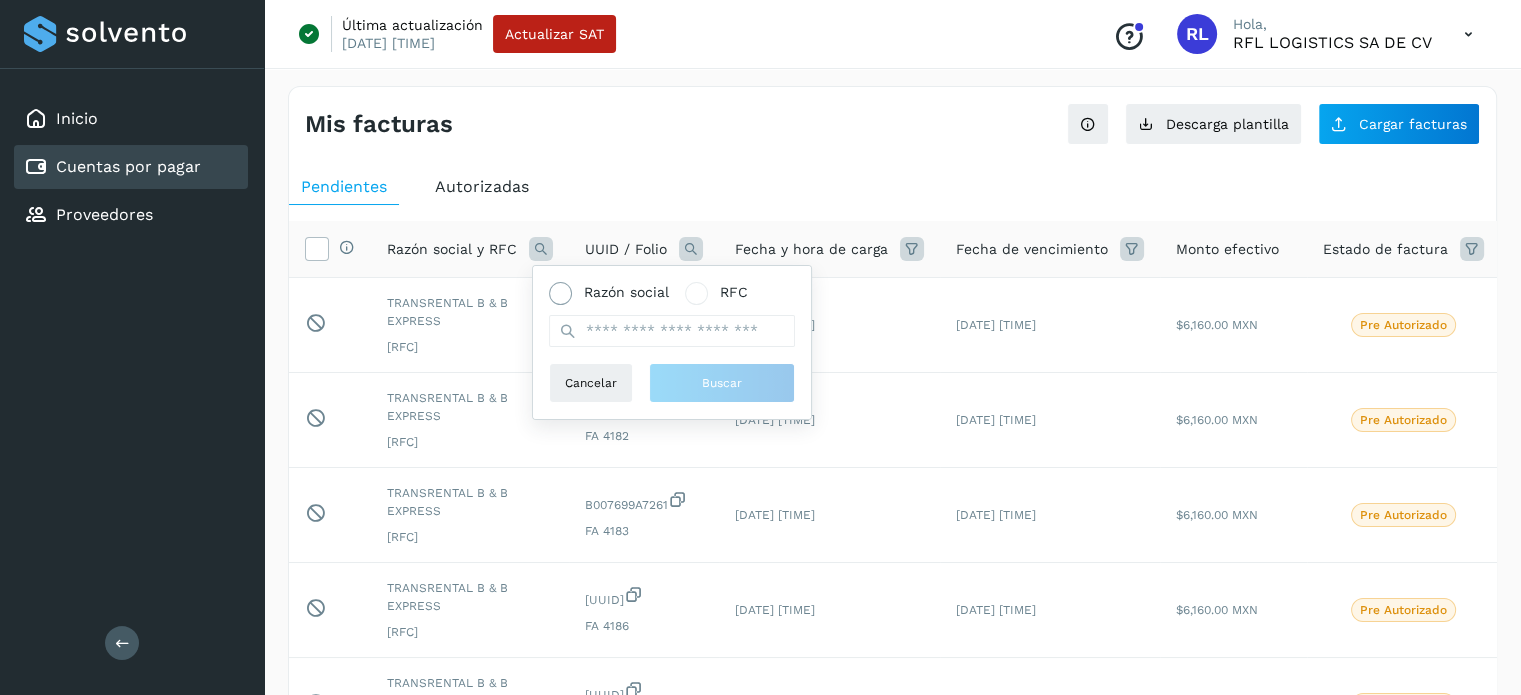 click on "Razón social" 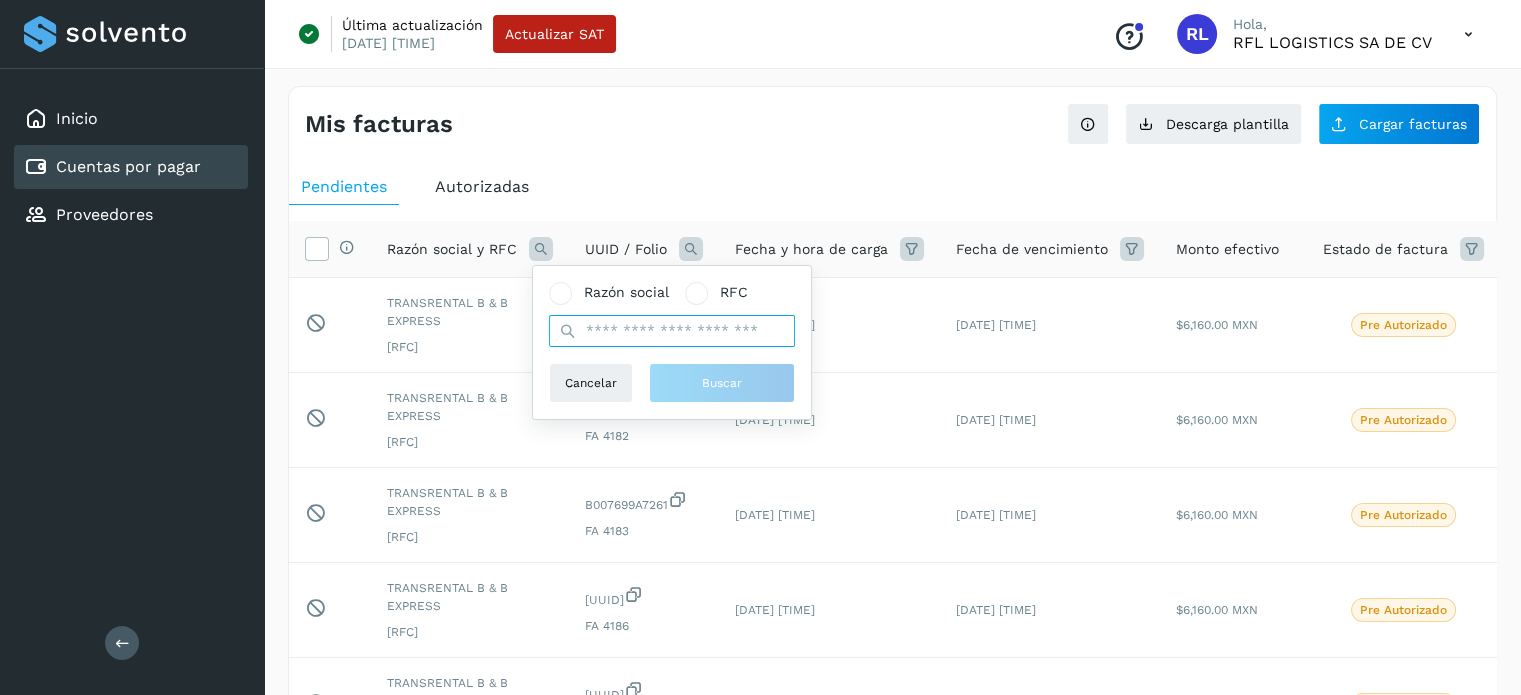 click at bounding box center (672, 331) 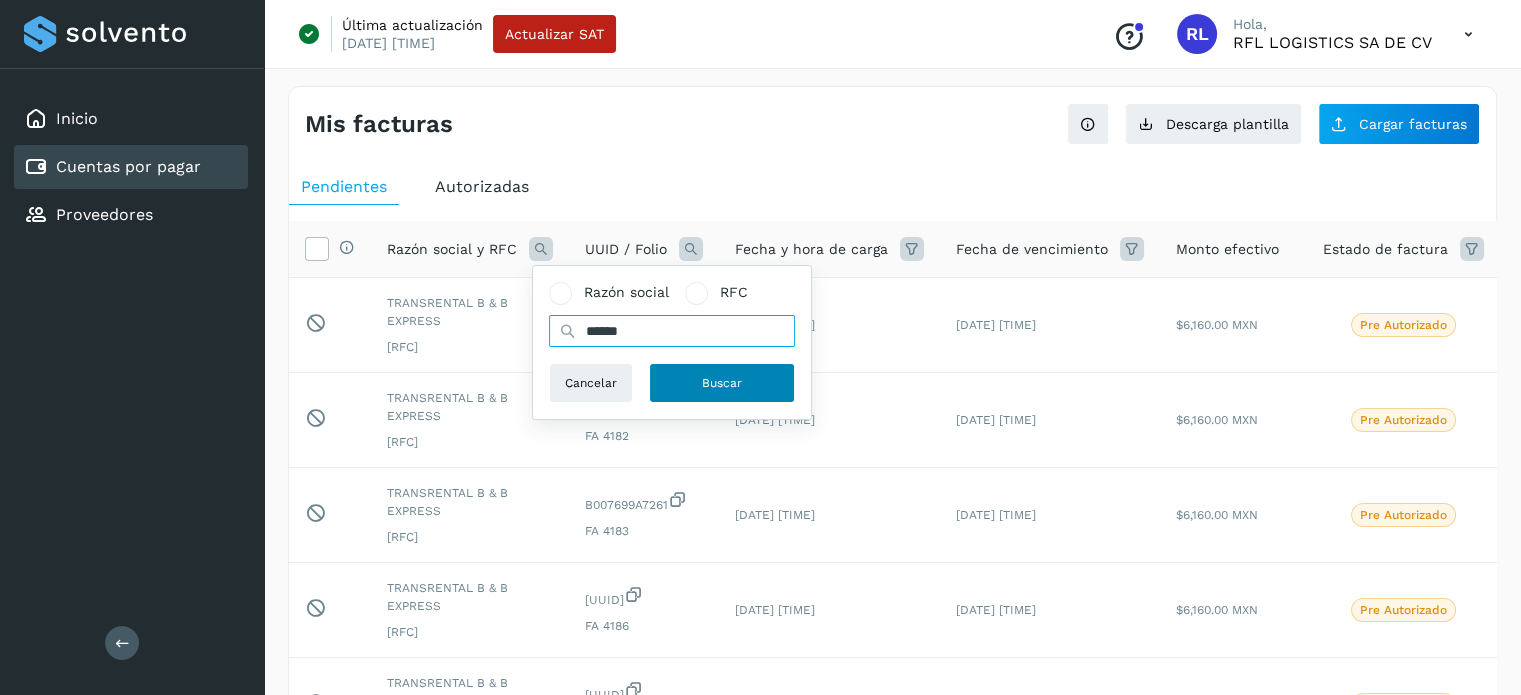 type on "******" 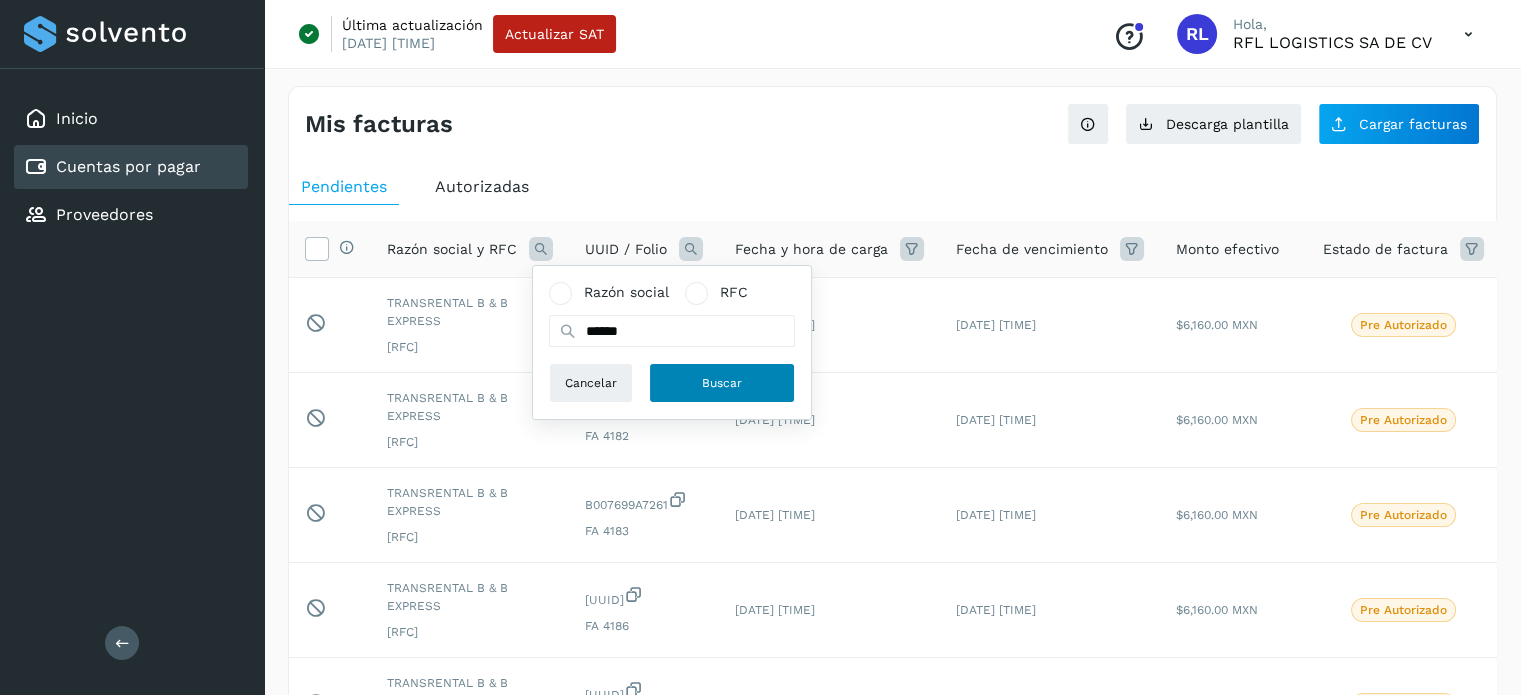 click on "Buscar" 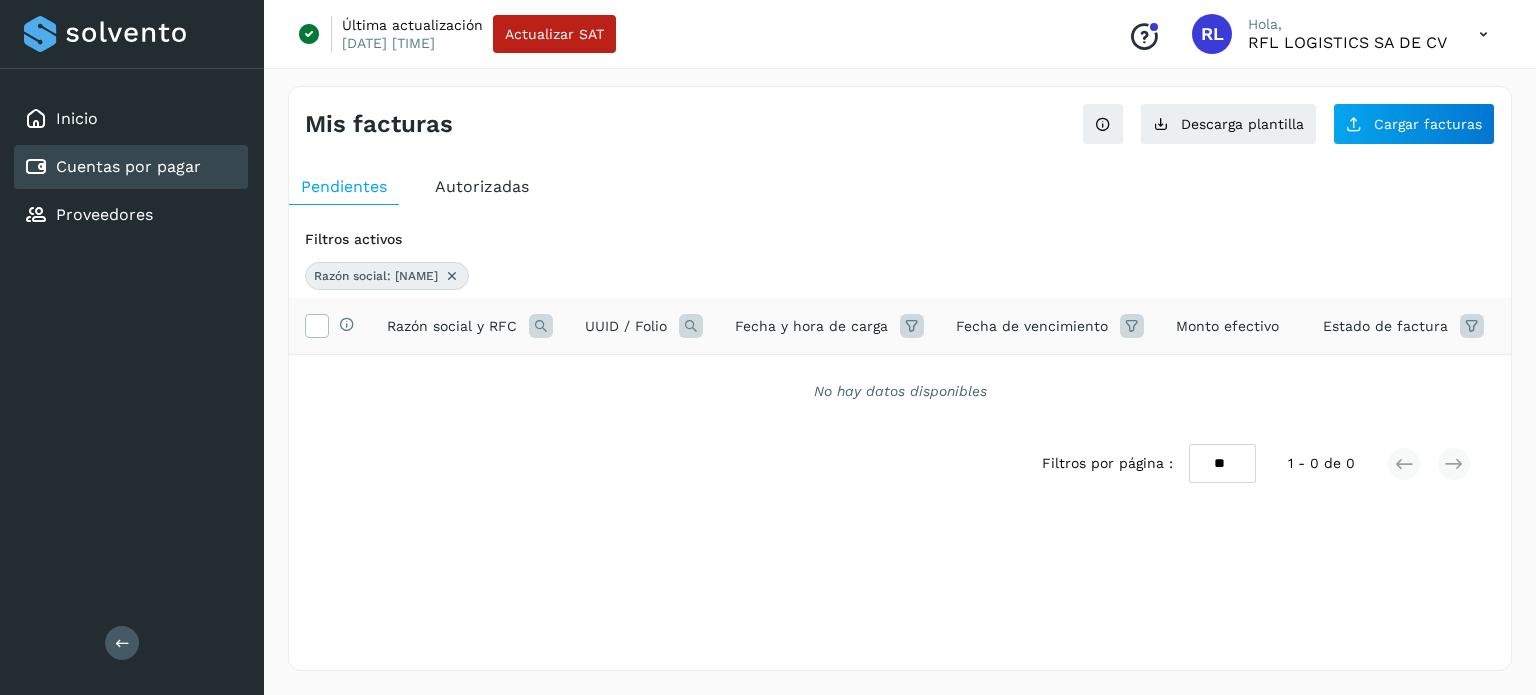 click at bounding box center (541, 326) 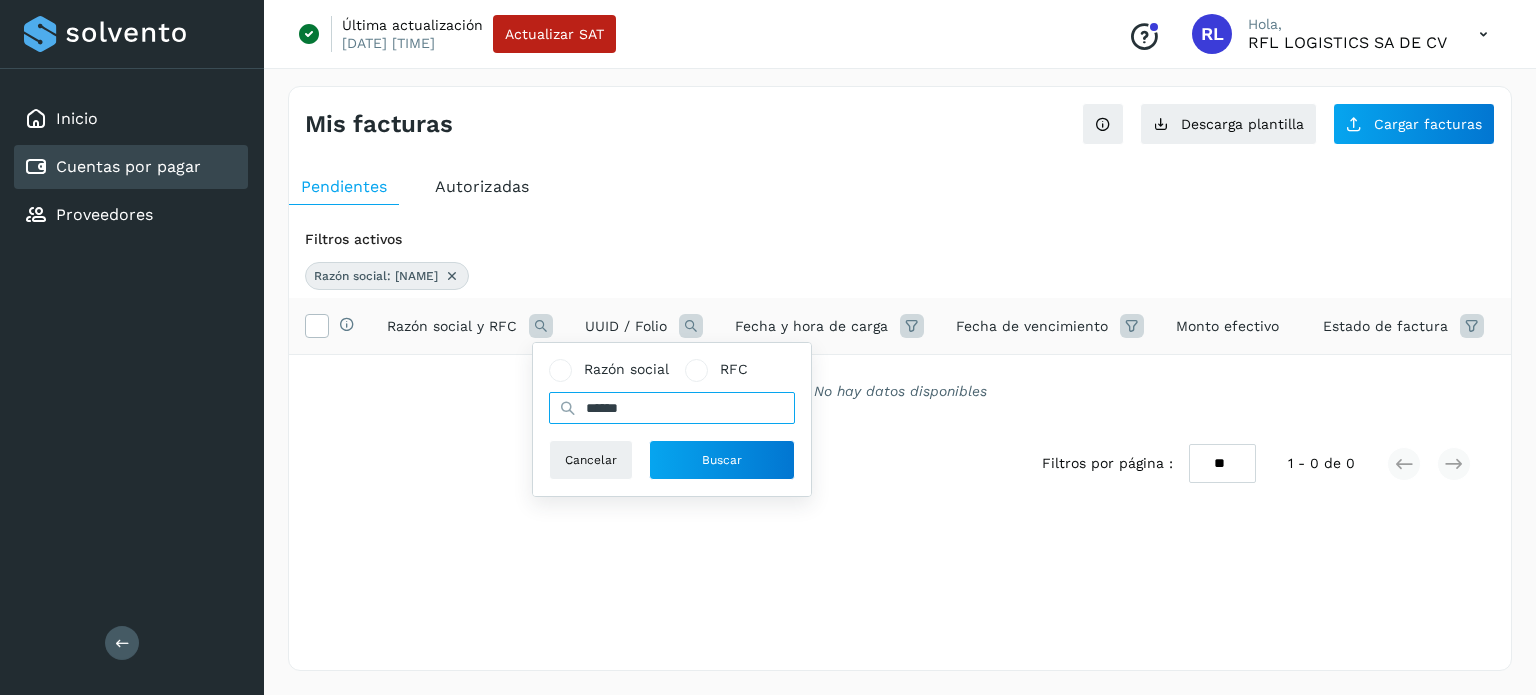 click on "******" at bounding box center (672, 408) 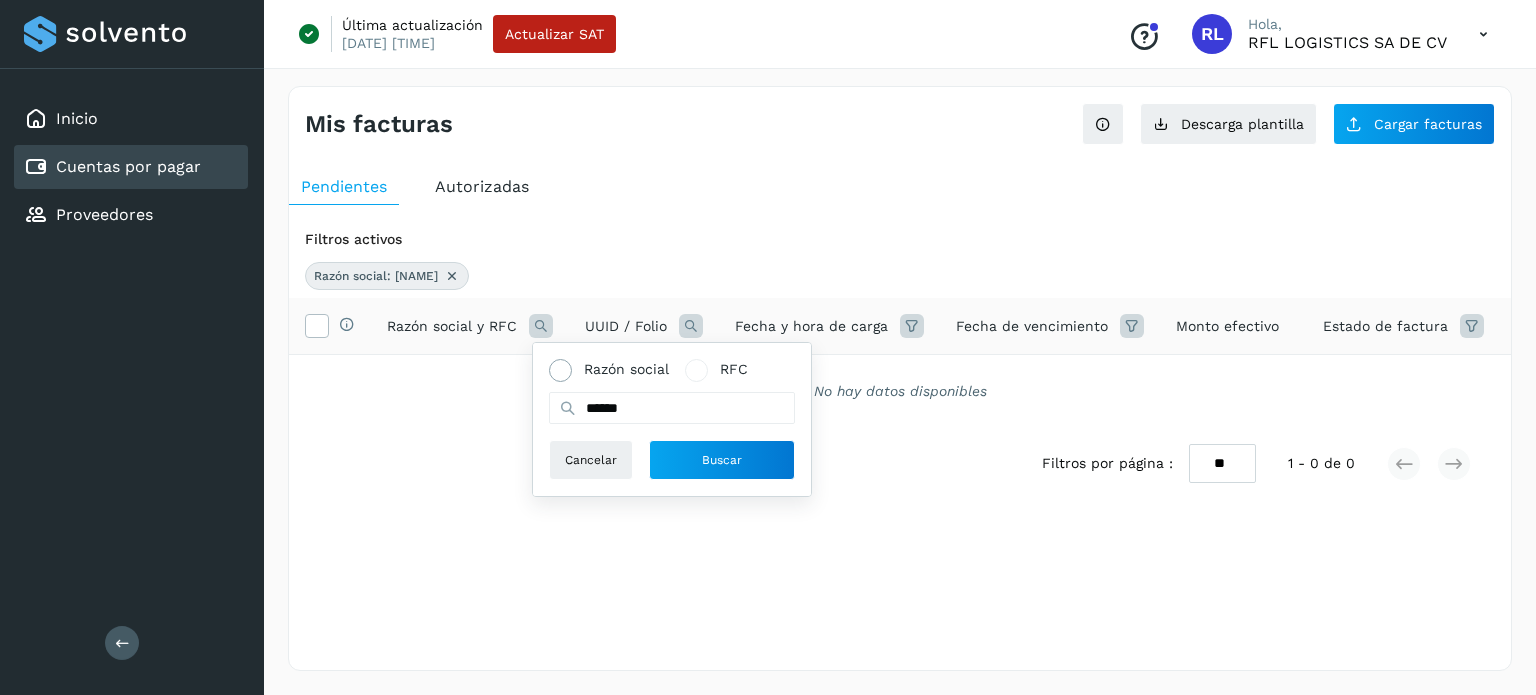 click on "Razón social" 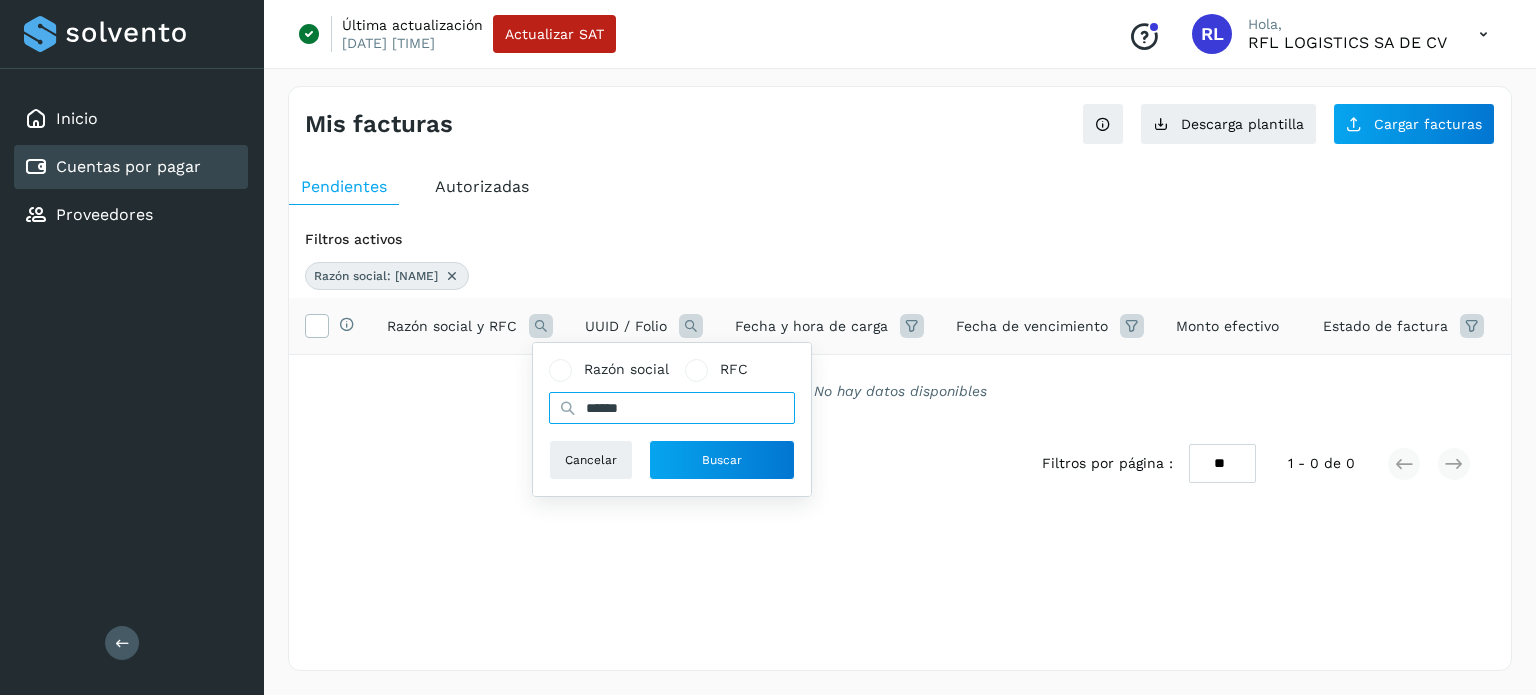 click on "******" at bounding box center (672, 408) 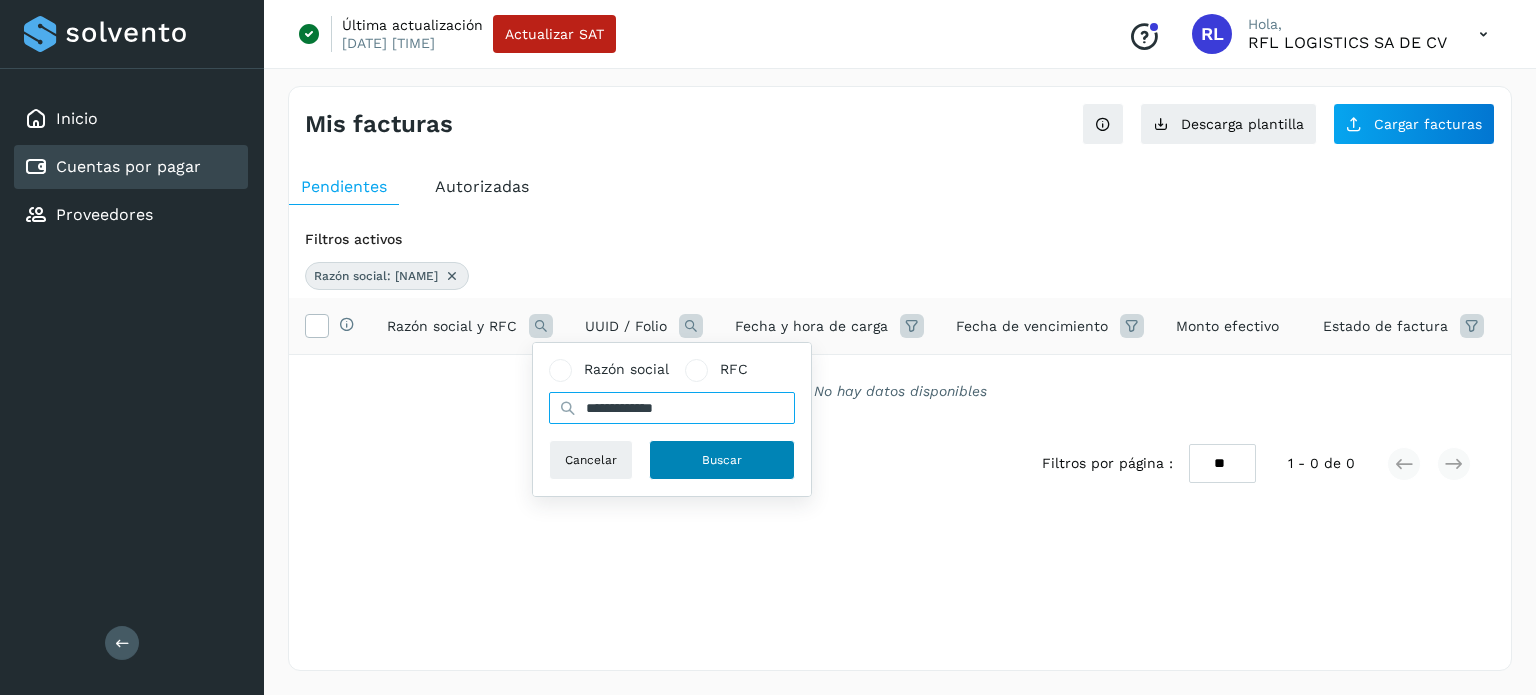 type on "**********" 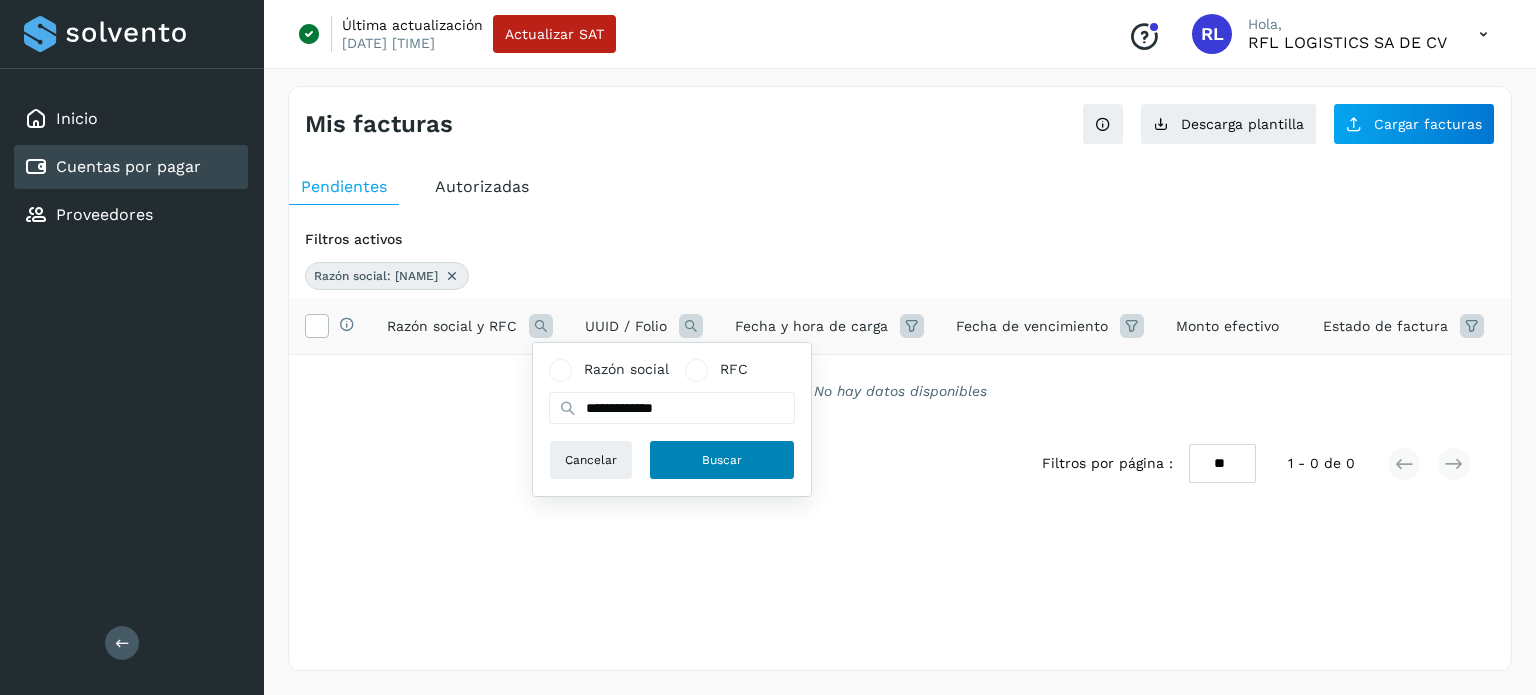 click on "Buscar" at bounding box center [722, 460] 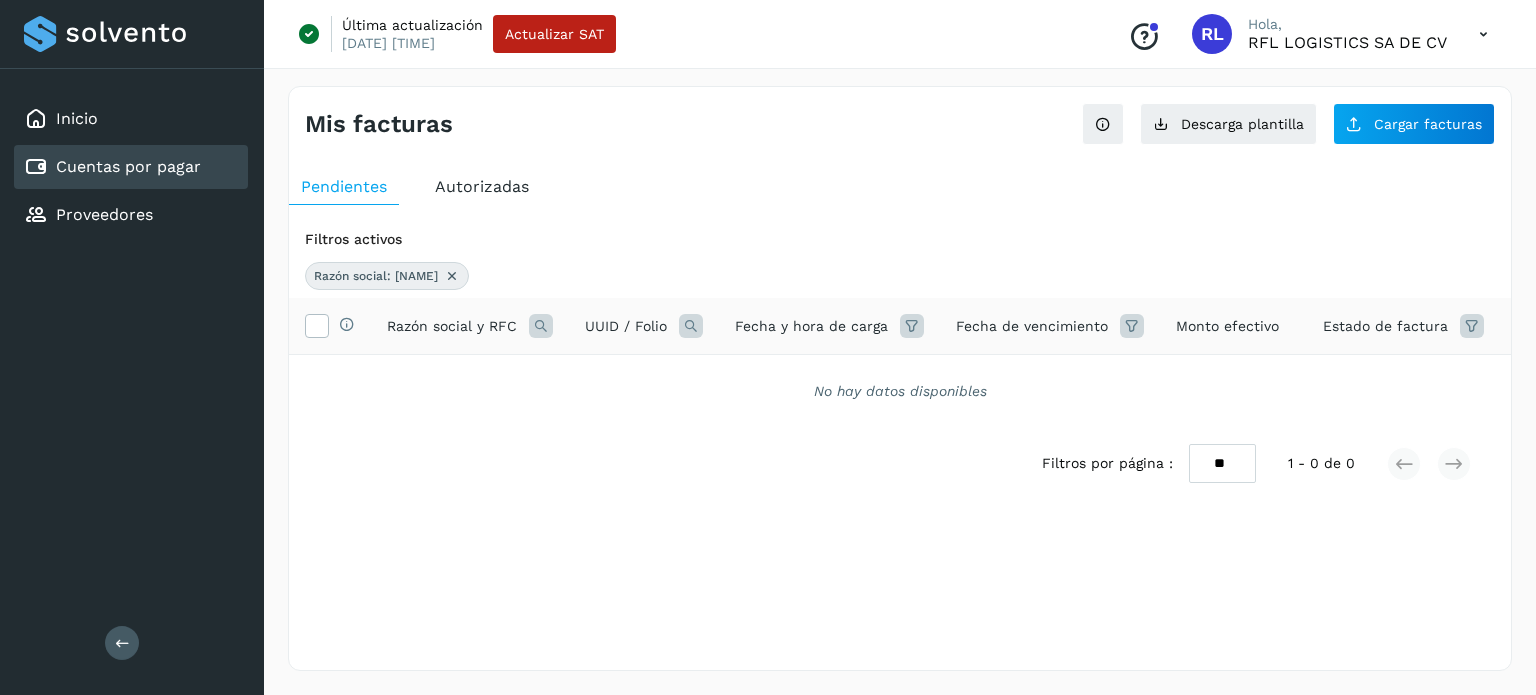 click at bounding box center (452, 276) 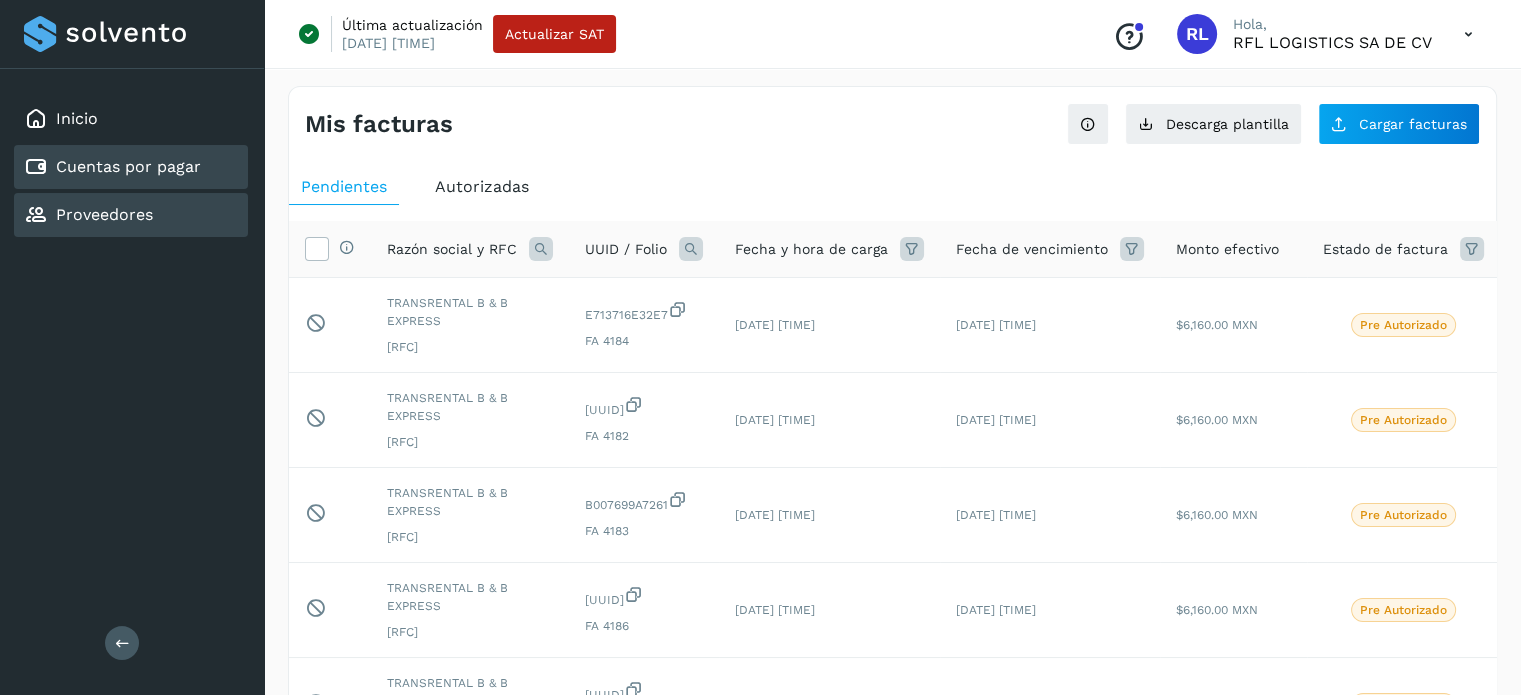 click on "Proveedores" at bounding box center [104, 214] 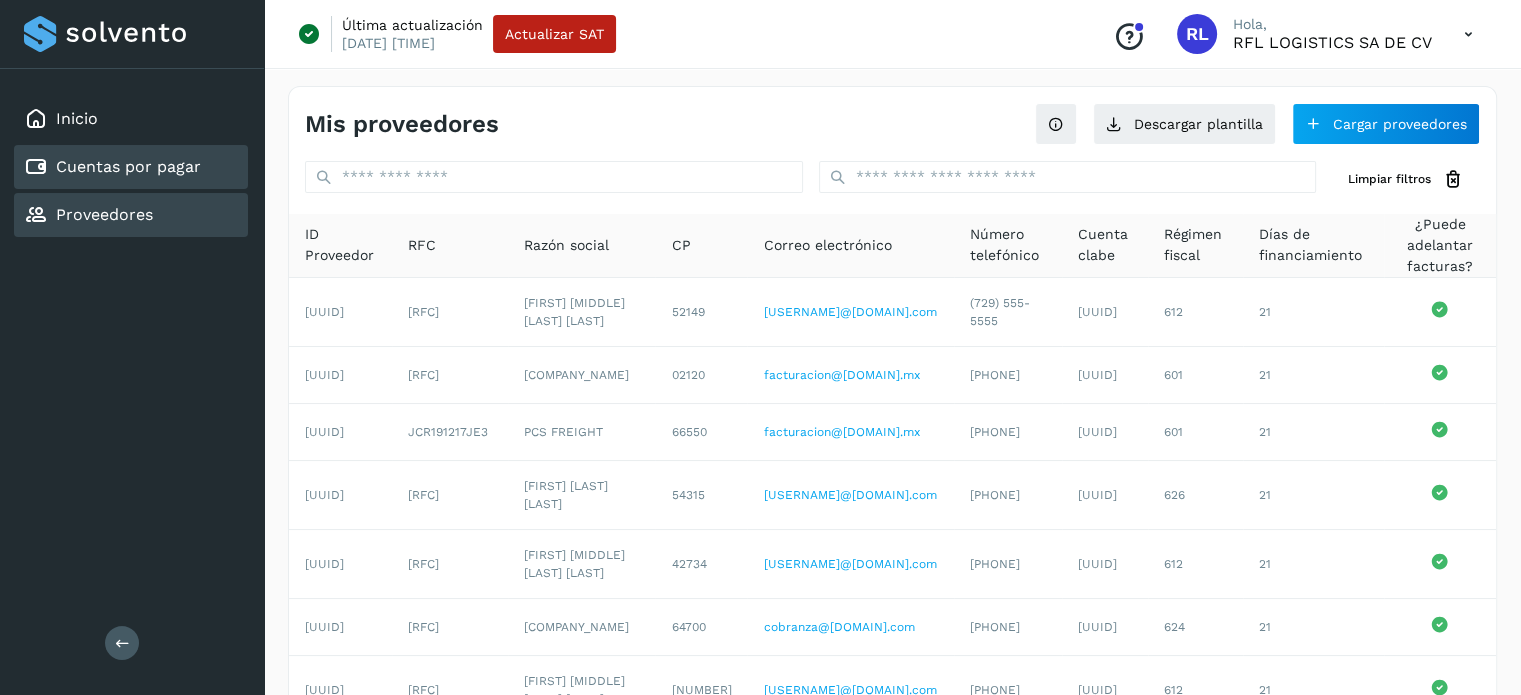 click on "Cuentas por pagar" at bounding box center [128, 166] 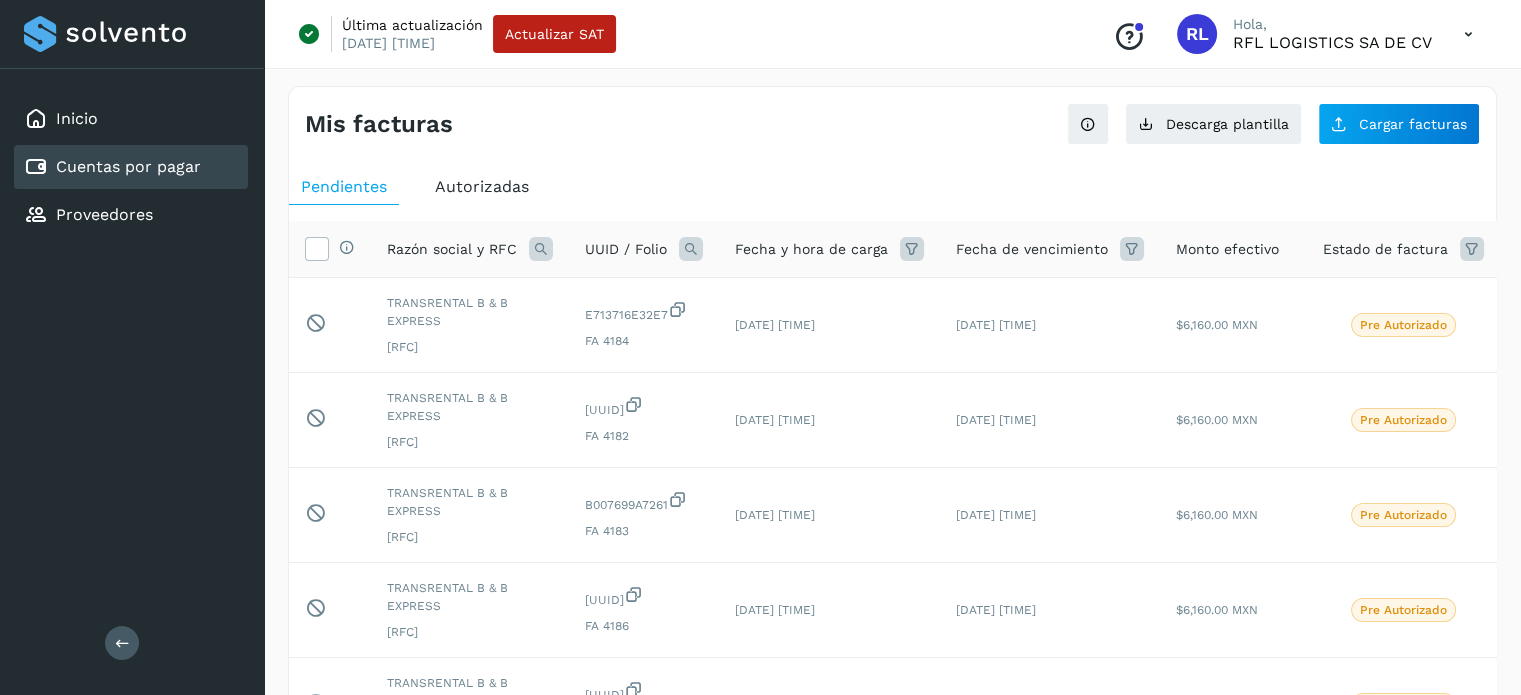 click at bounding box center [1472, 249] 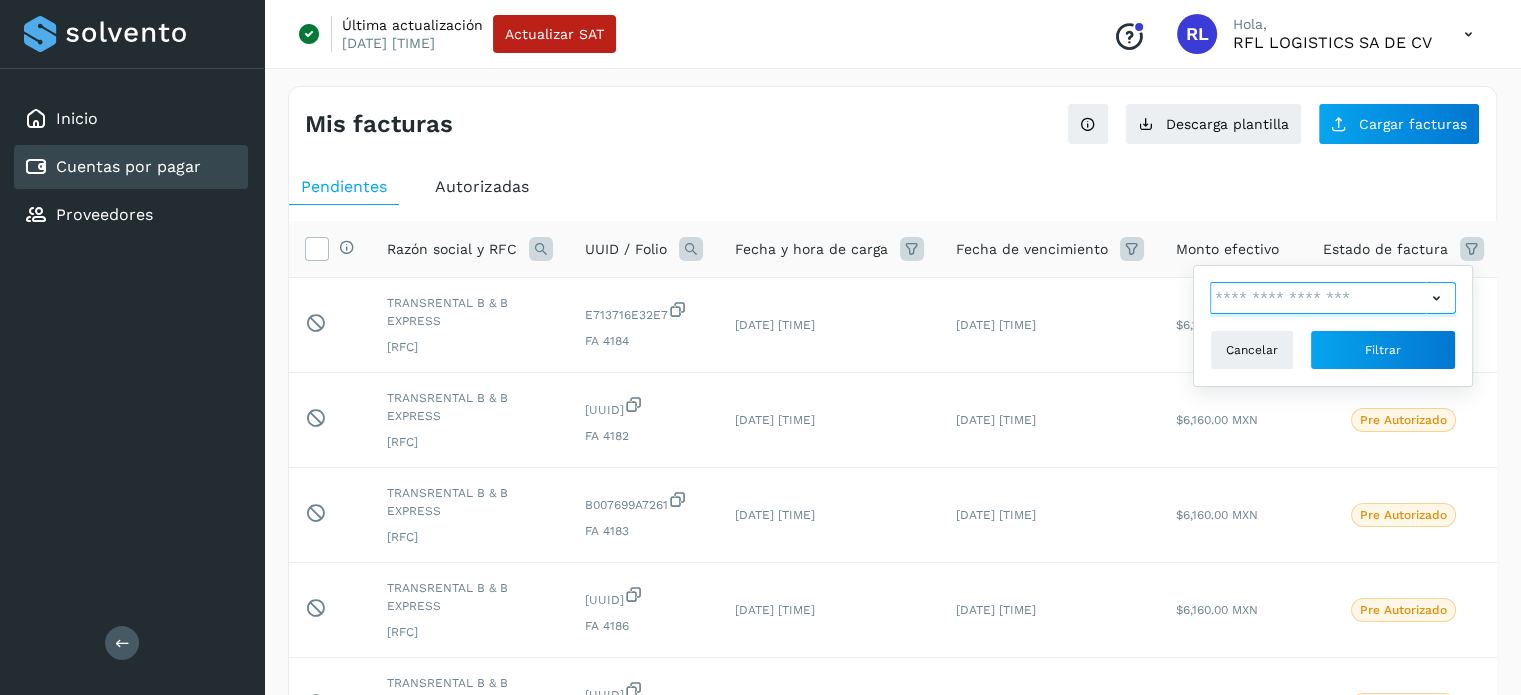 click at bounding box center [1318, 298] 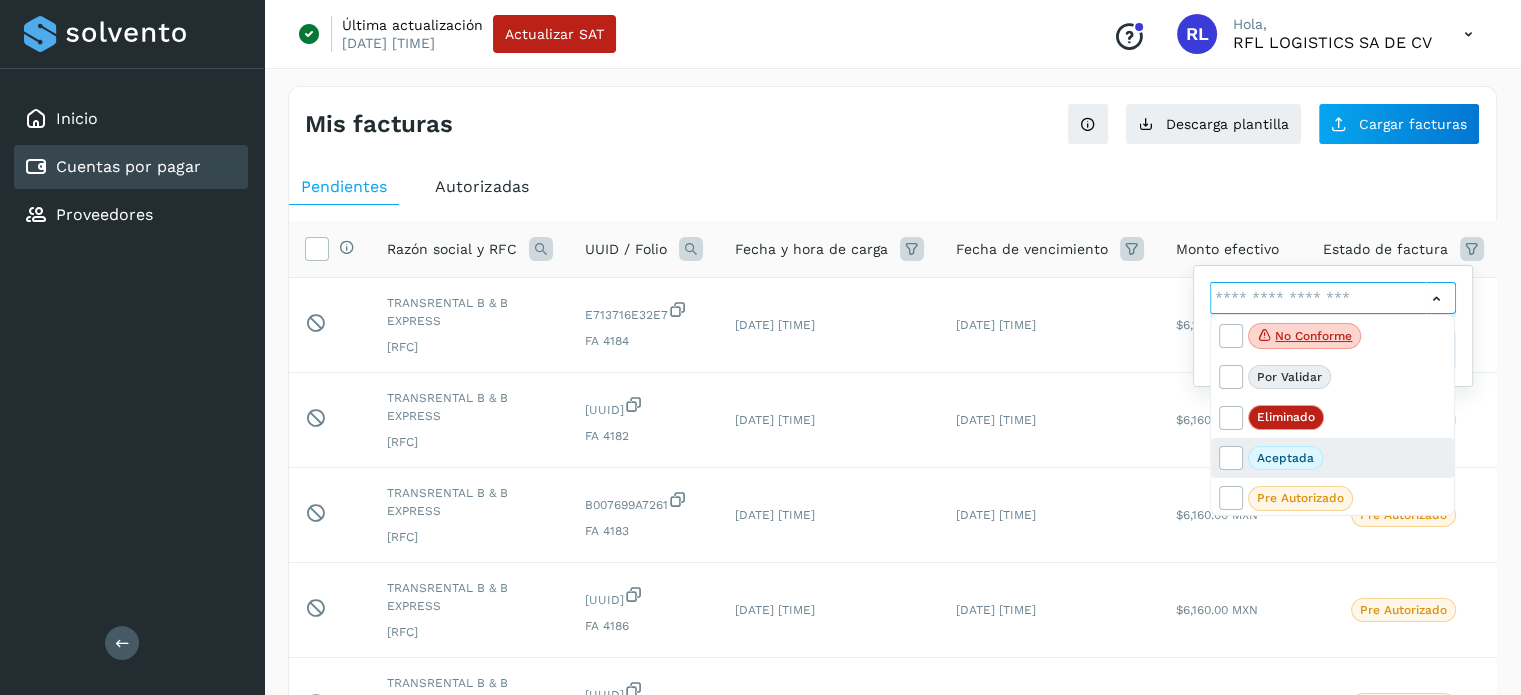 scroll, scrollTop: 41, scrollLeft: 0, axis: vertical 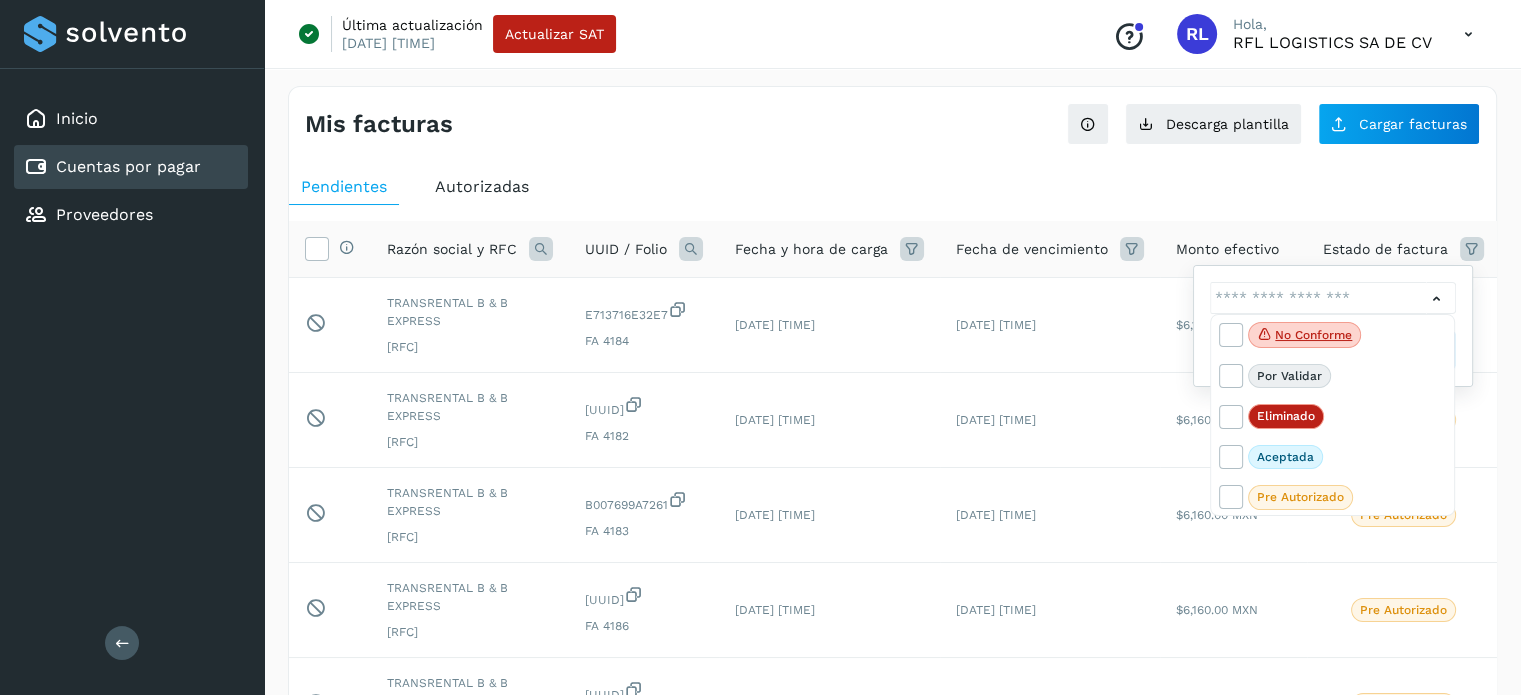 click at bounding box center (760, 347) 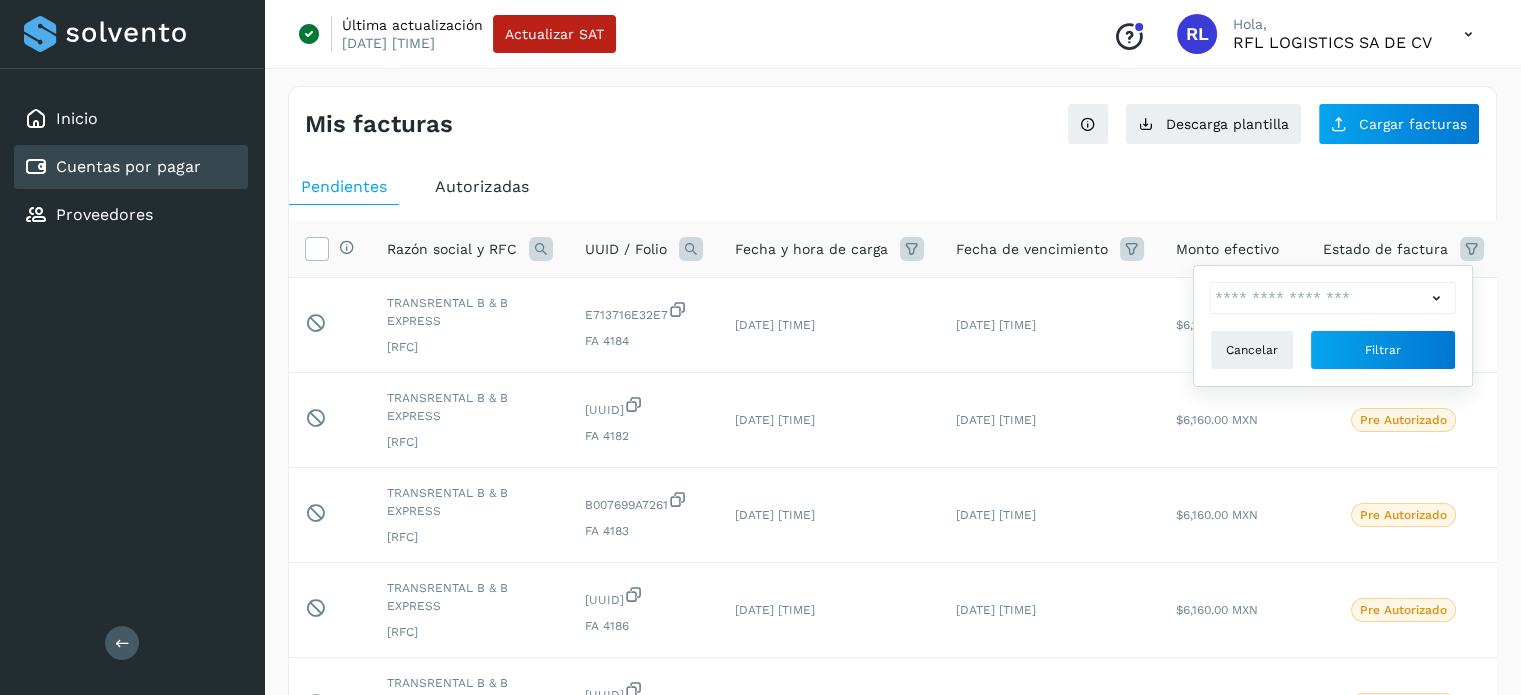 click on "Autorizadas" at bounding box center (482, 186) 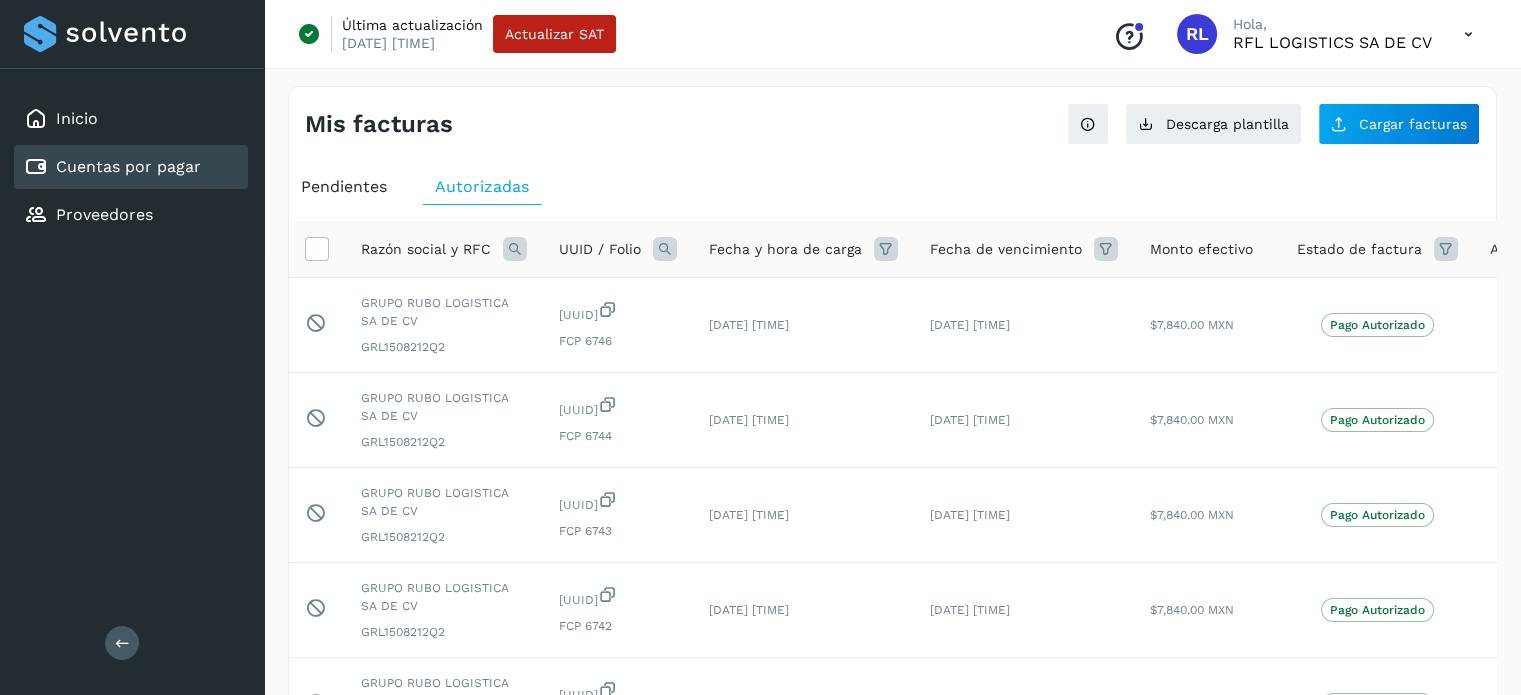 click on "Razón social y RFC" at bounding box center [426, 249] 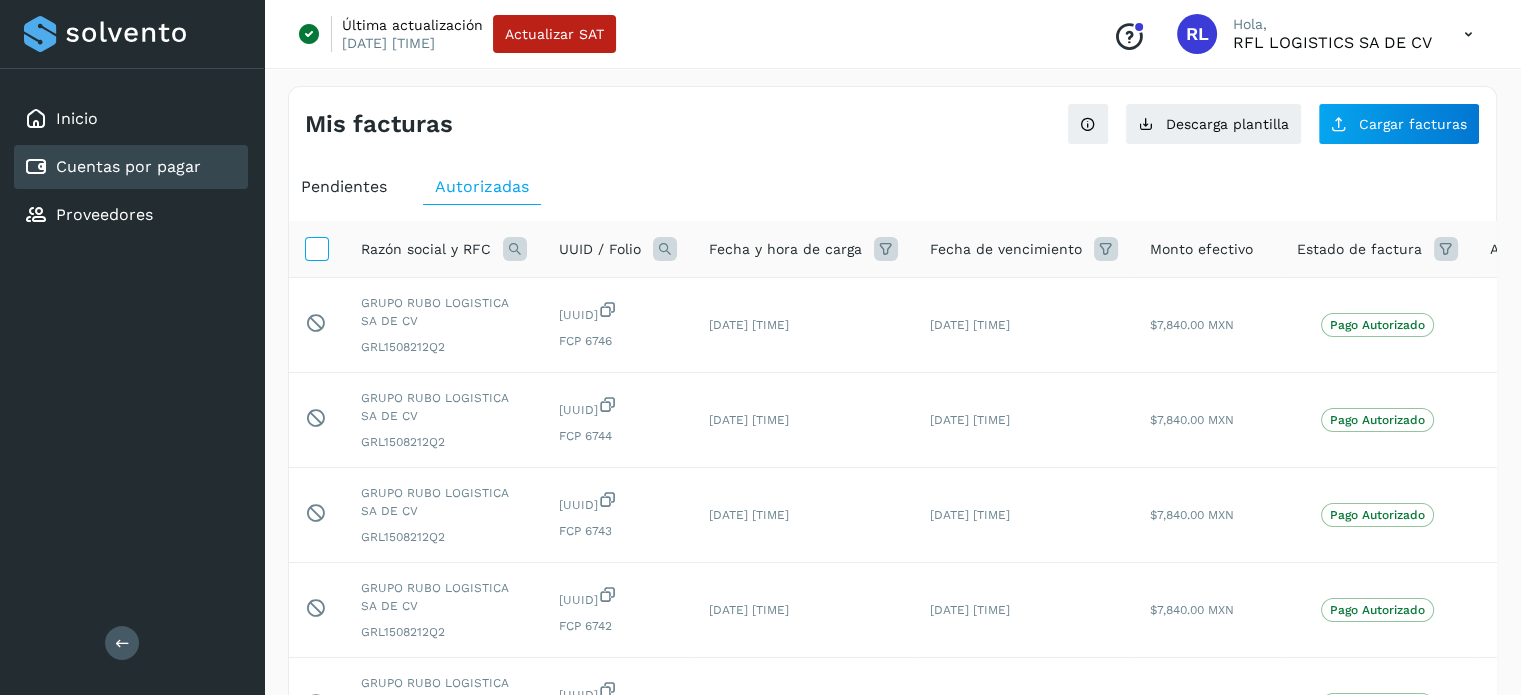 click at bounding box center [316, 247] 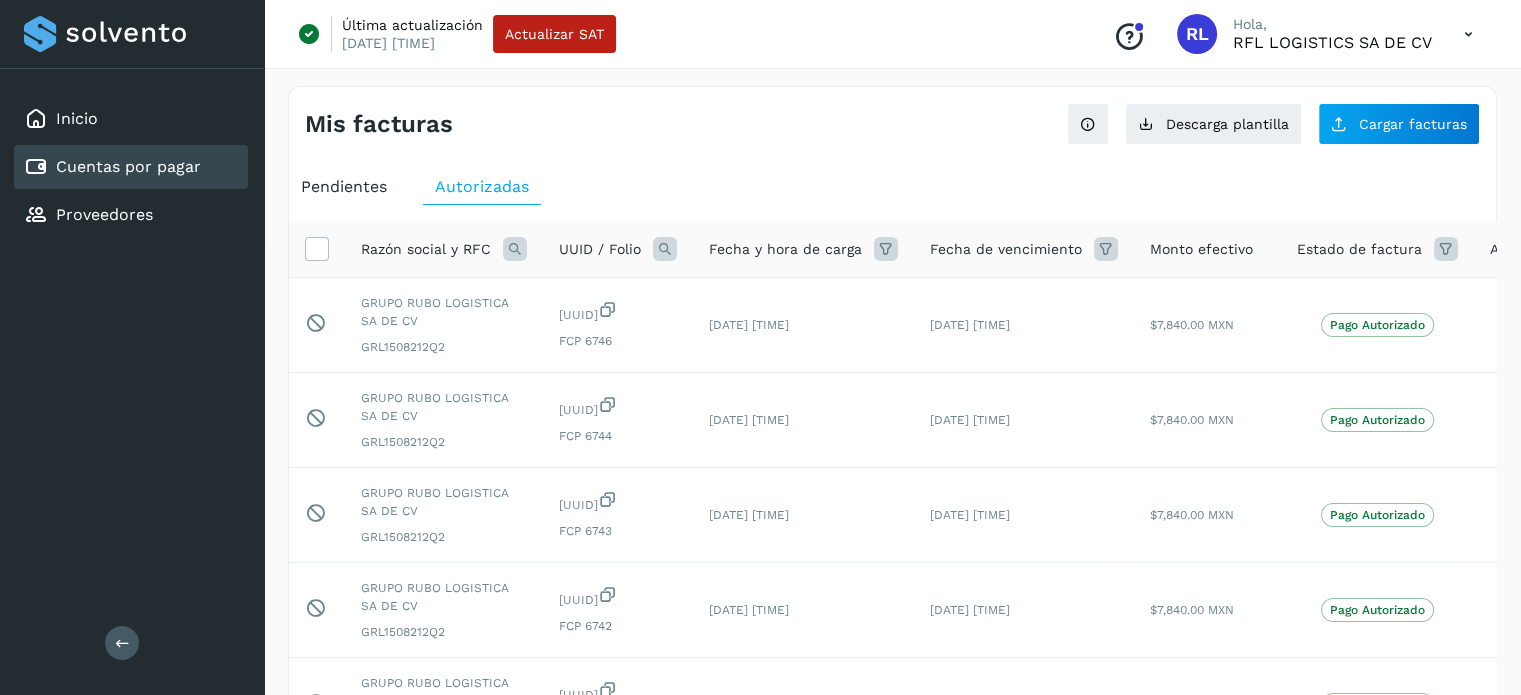 click on "Razón social y RFC" at bounding box center [426, 249] 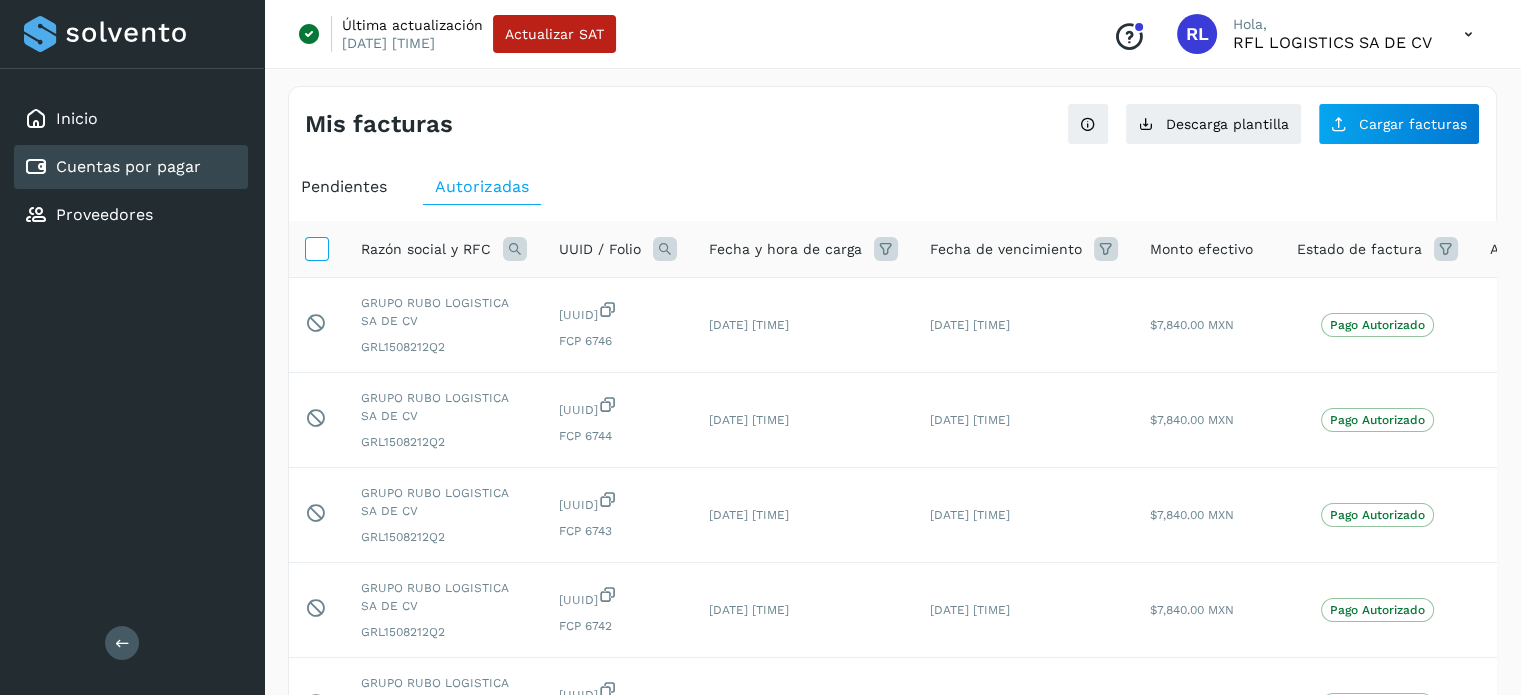 click at bounding box center (316, 247) 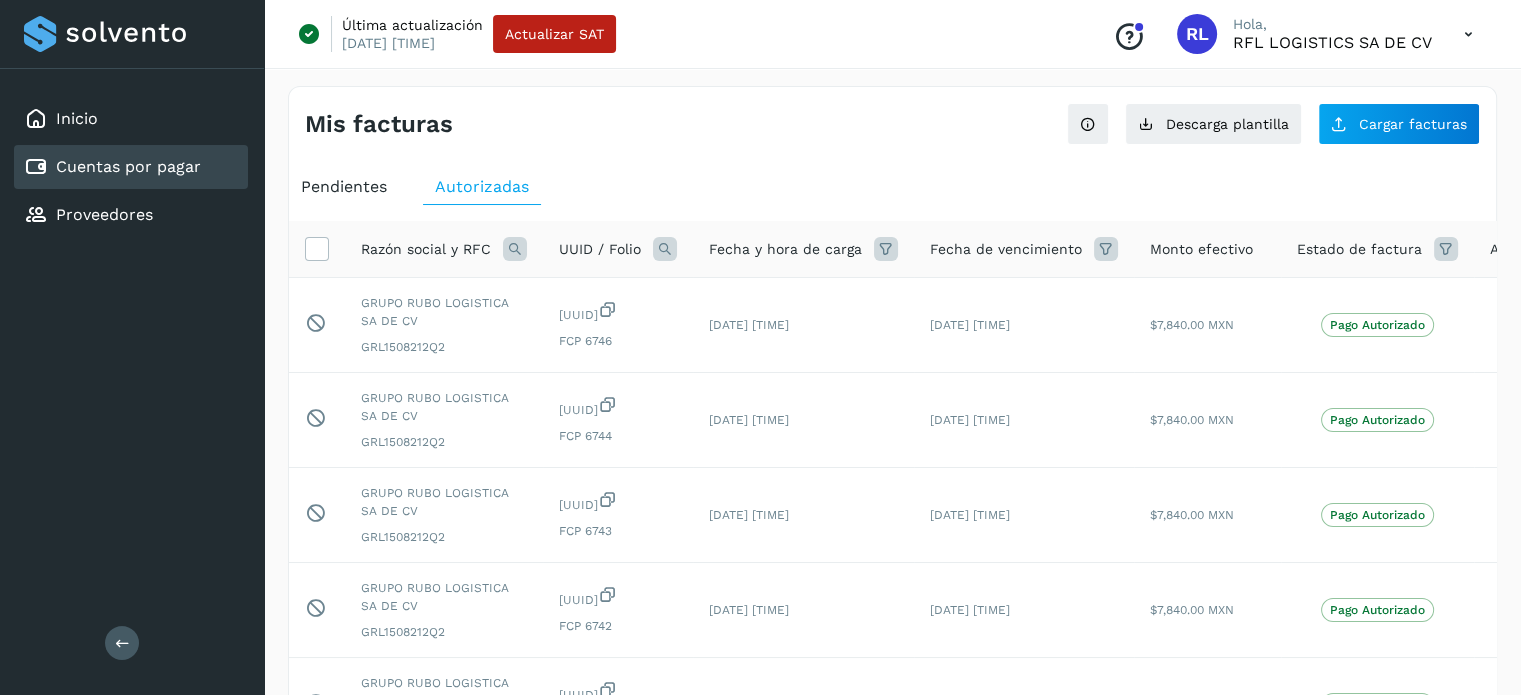 click at bounding box center (515, 249) 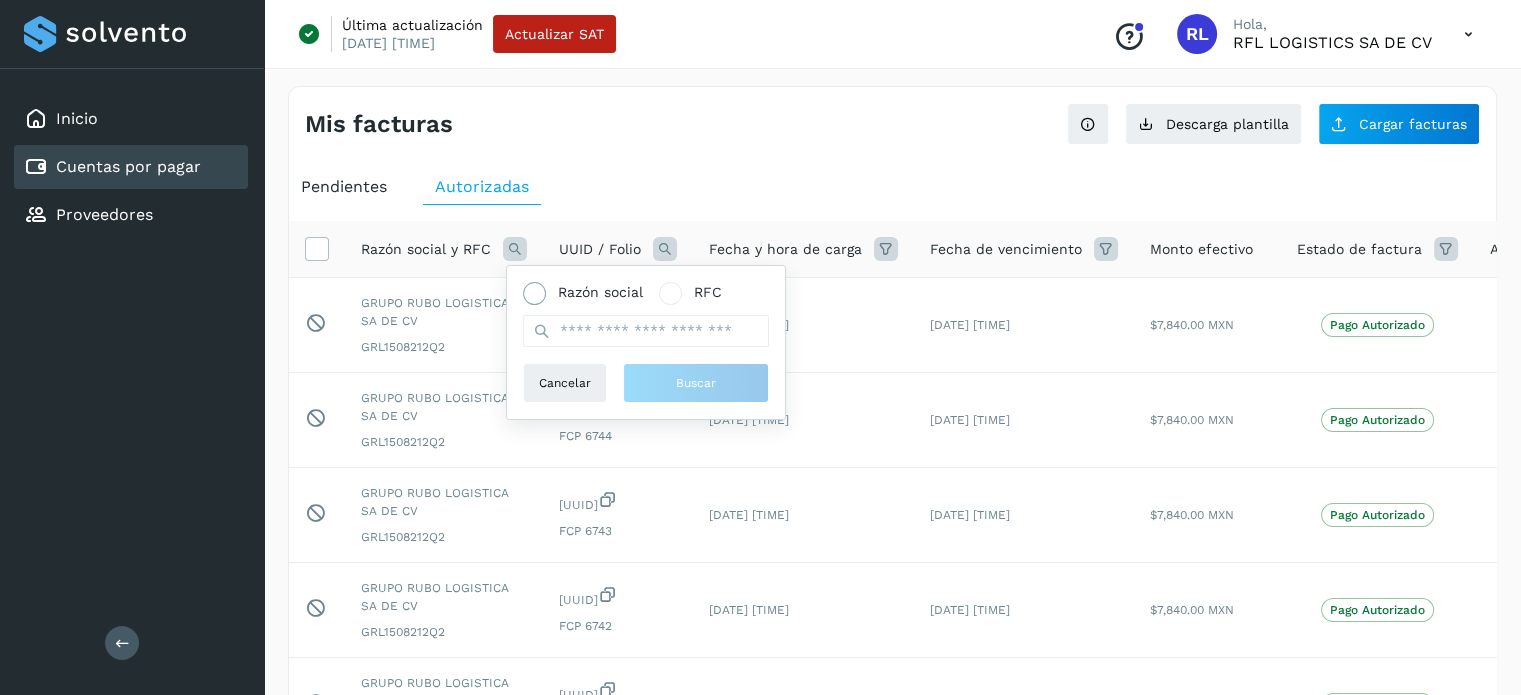 click on "Razón social" 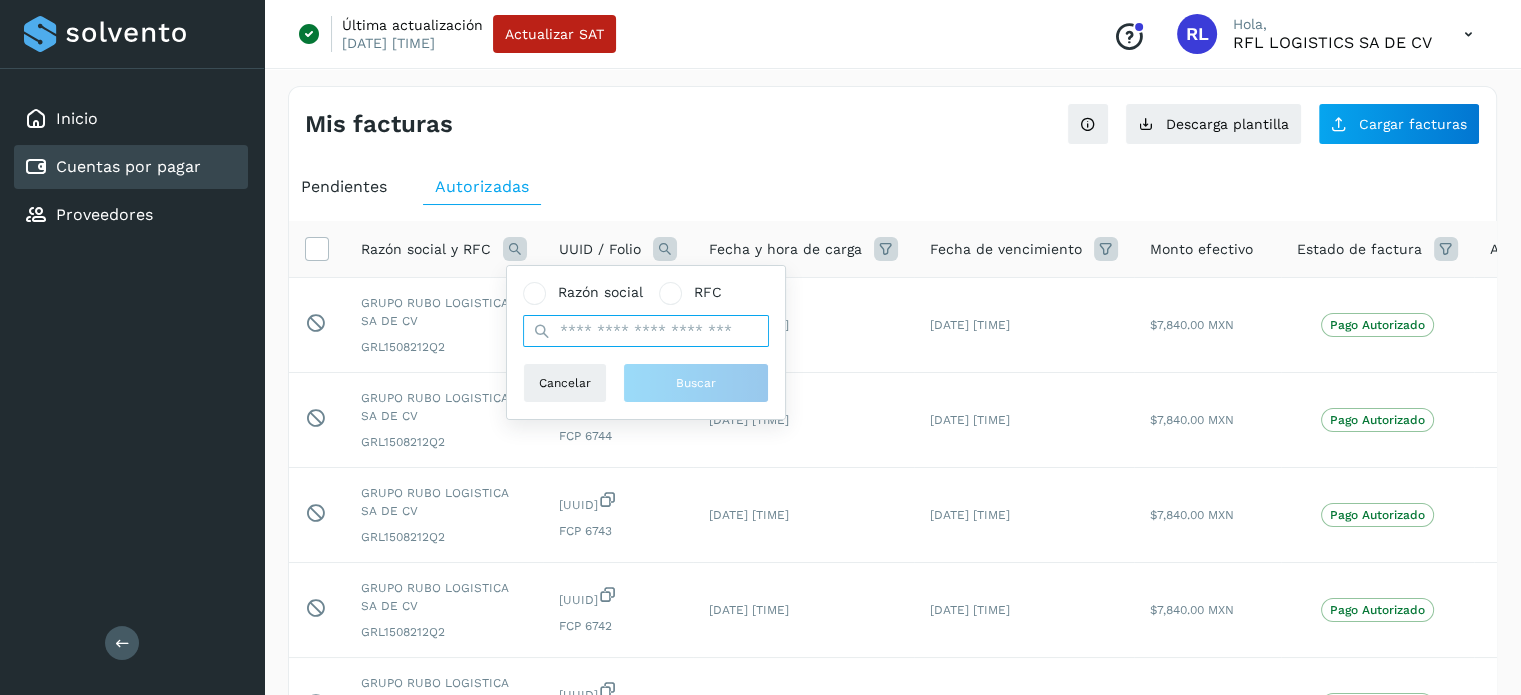 click at bounding box center [646, 331] 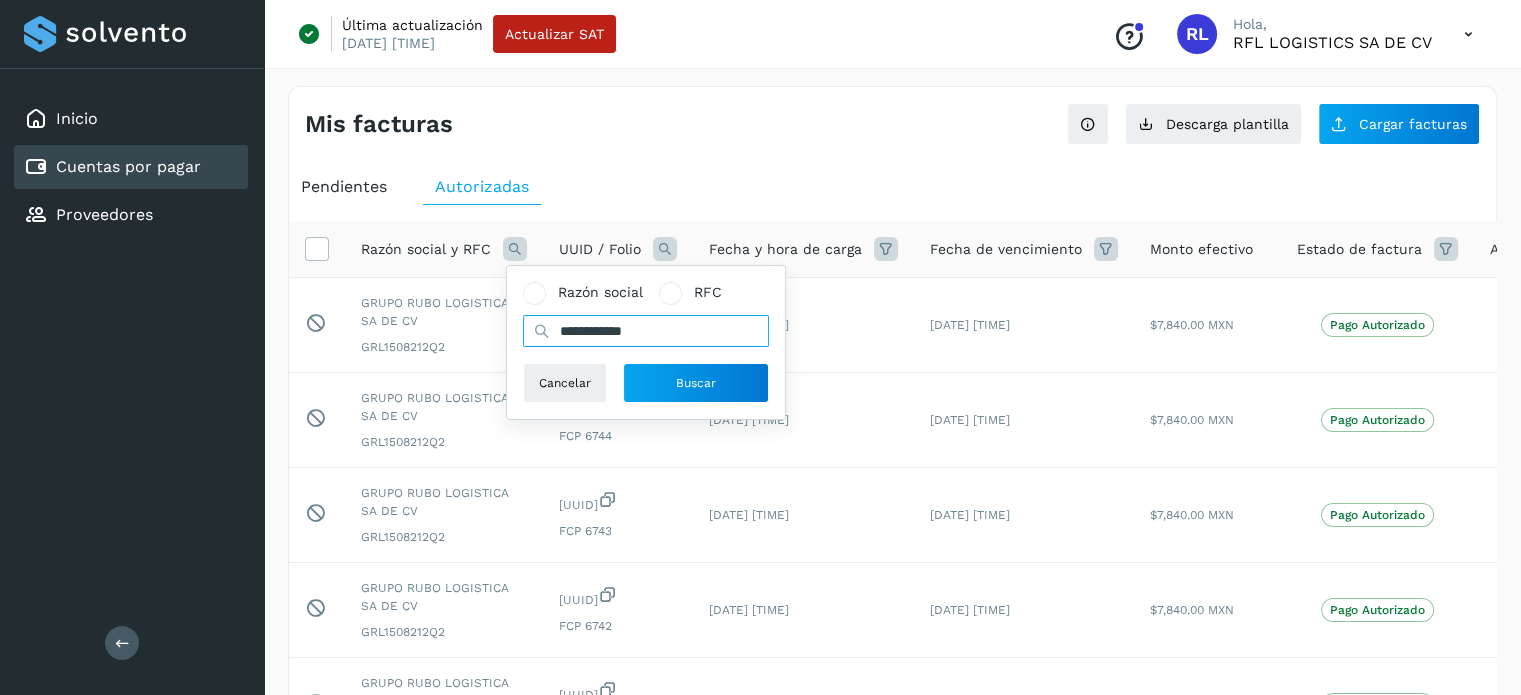 type on "**********" 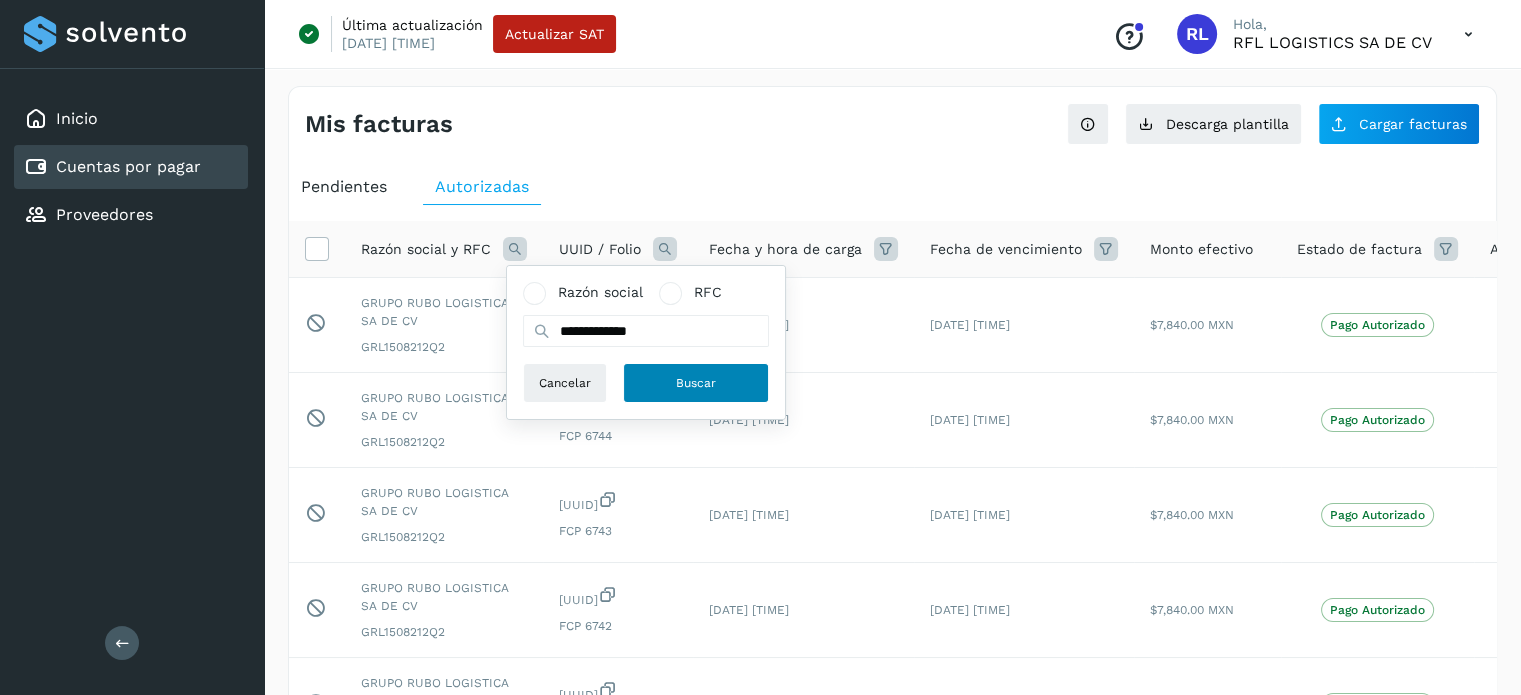 click on "Buscar" 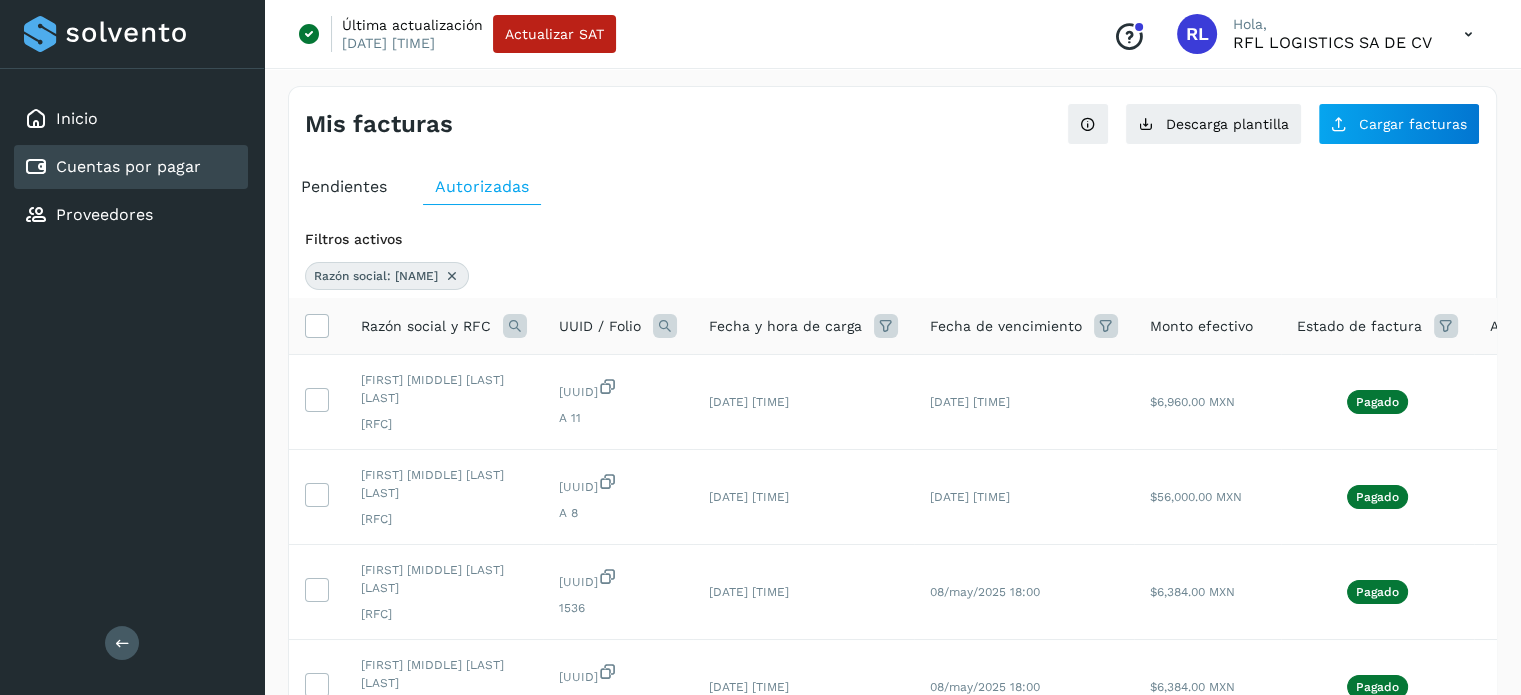 click at bounding box center (1446, 326) 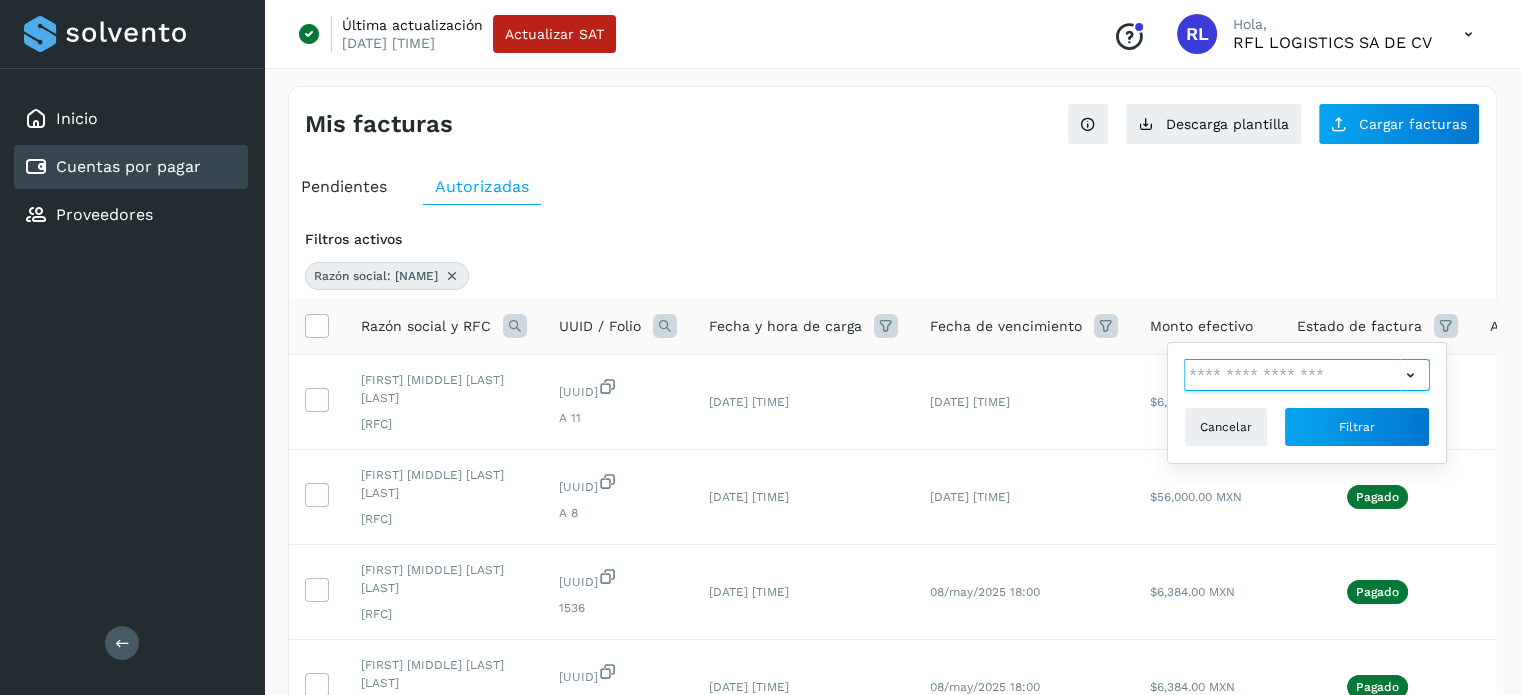 click at bounding box center [1292, 375] 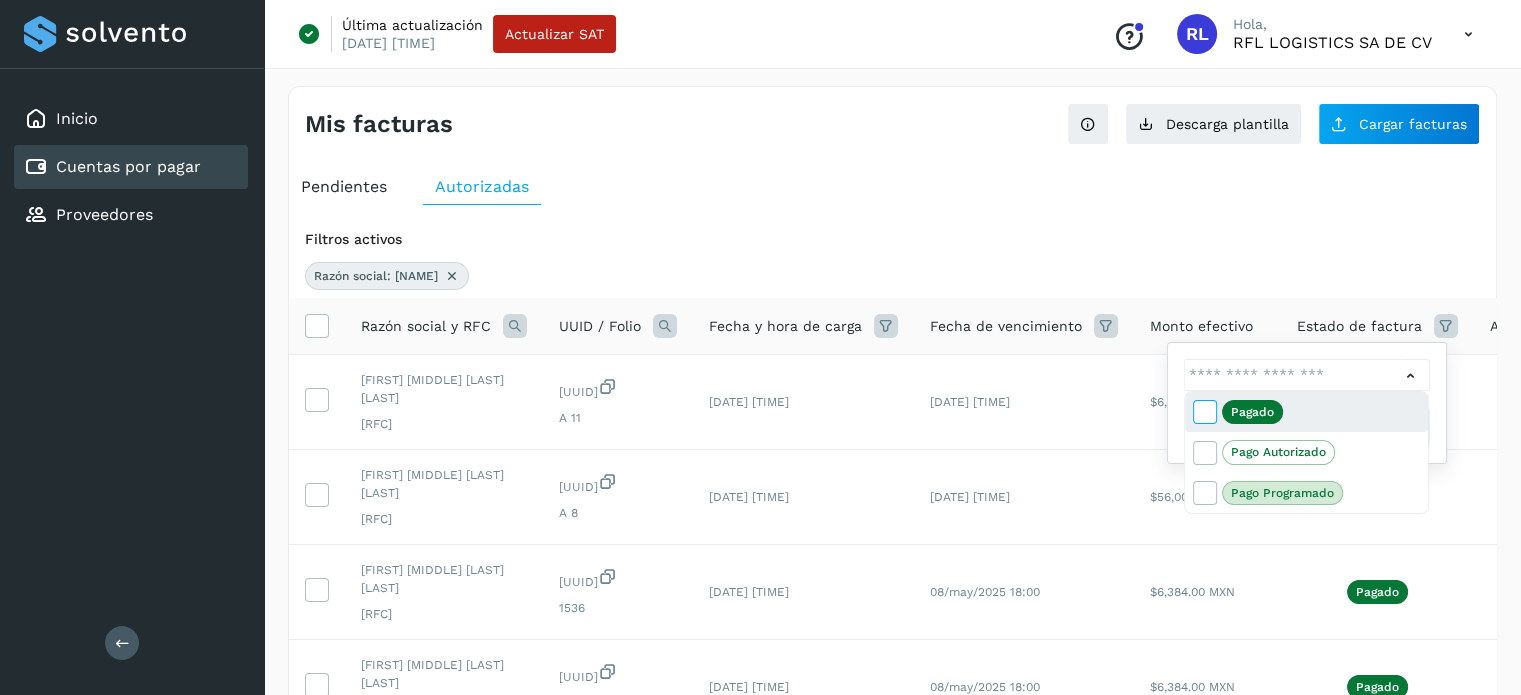 click at bounding box center (1204, 411) 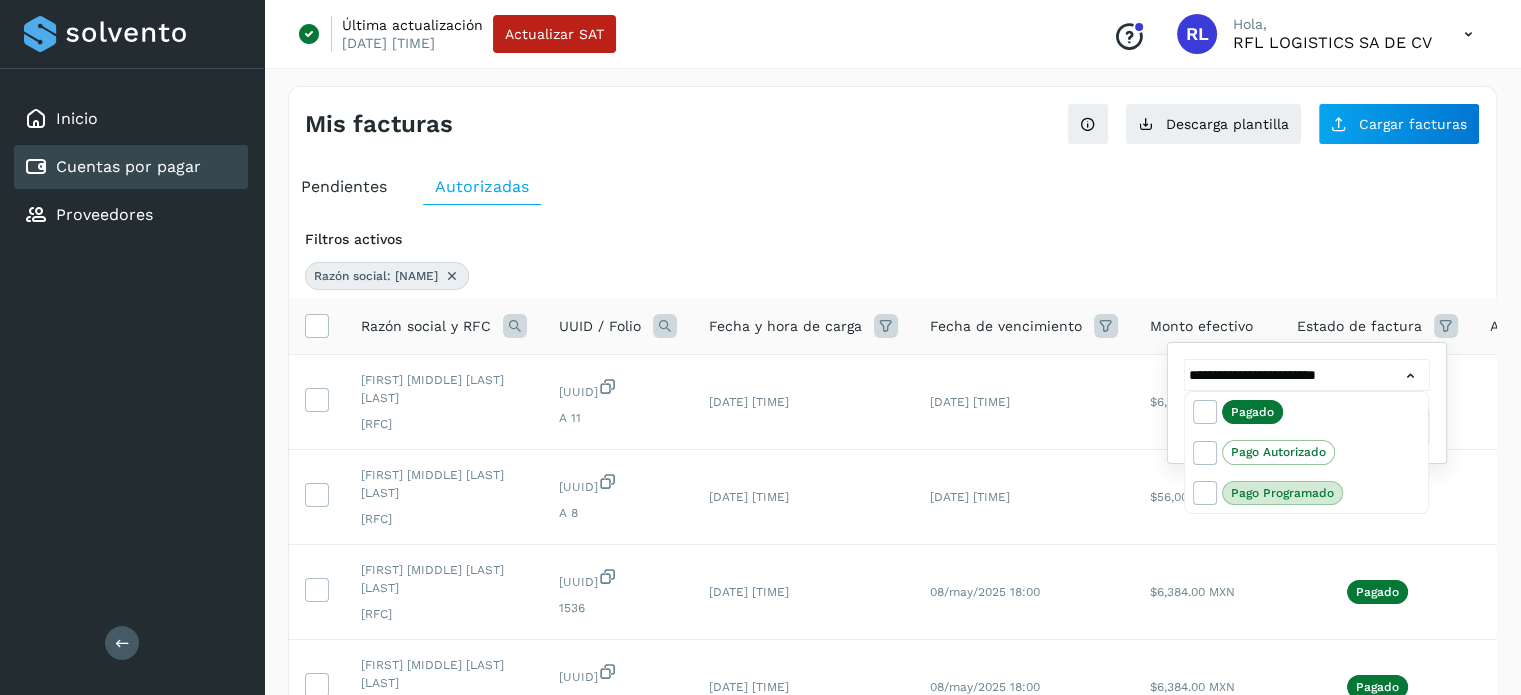 click at bounding box center (760, 347) 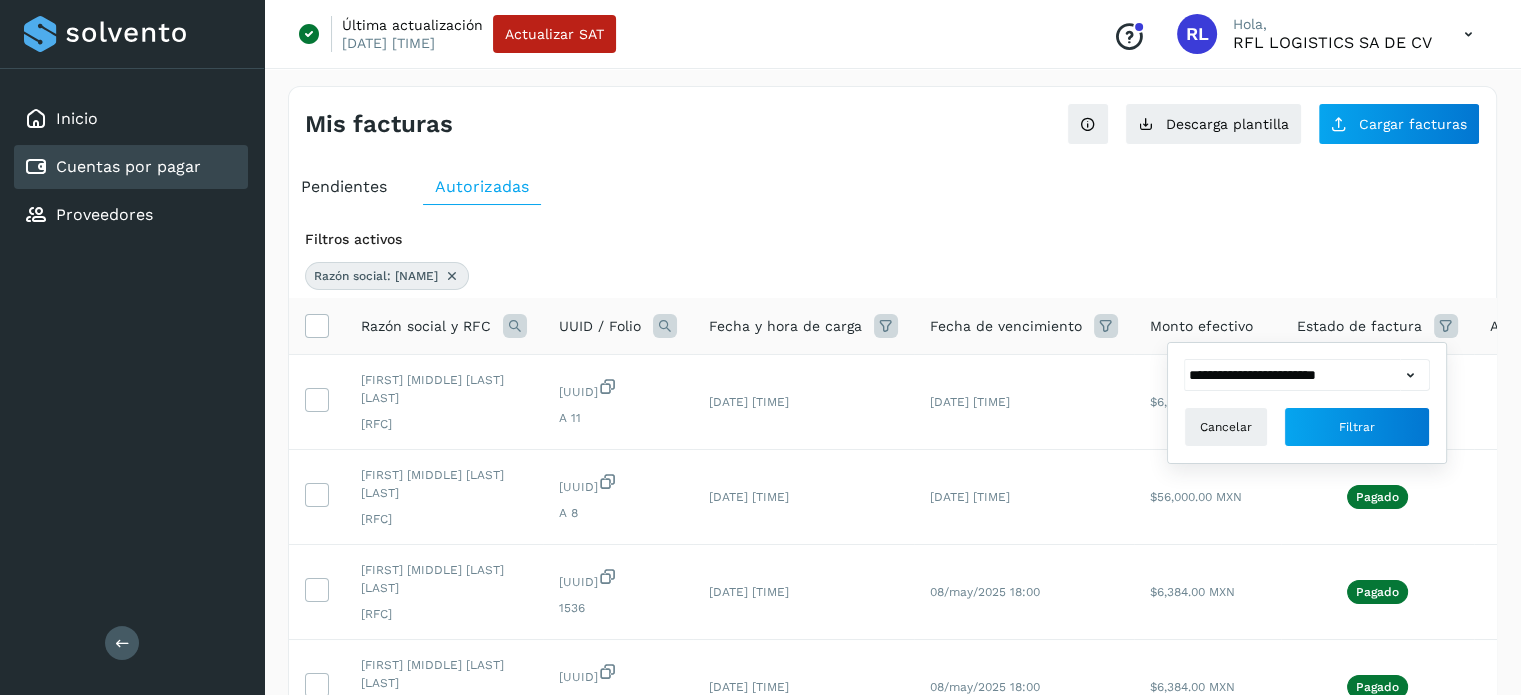 click 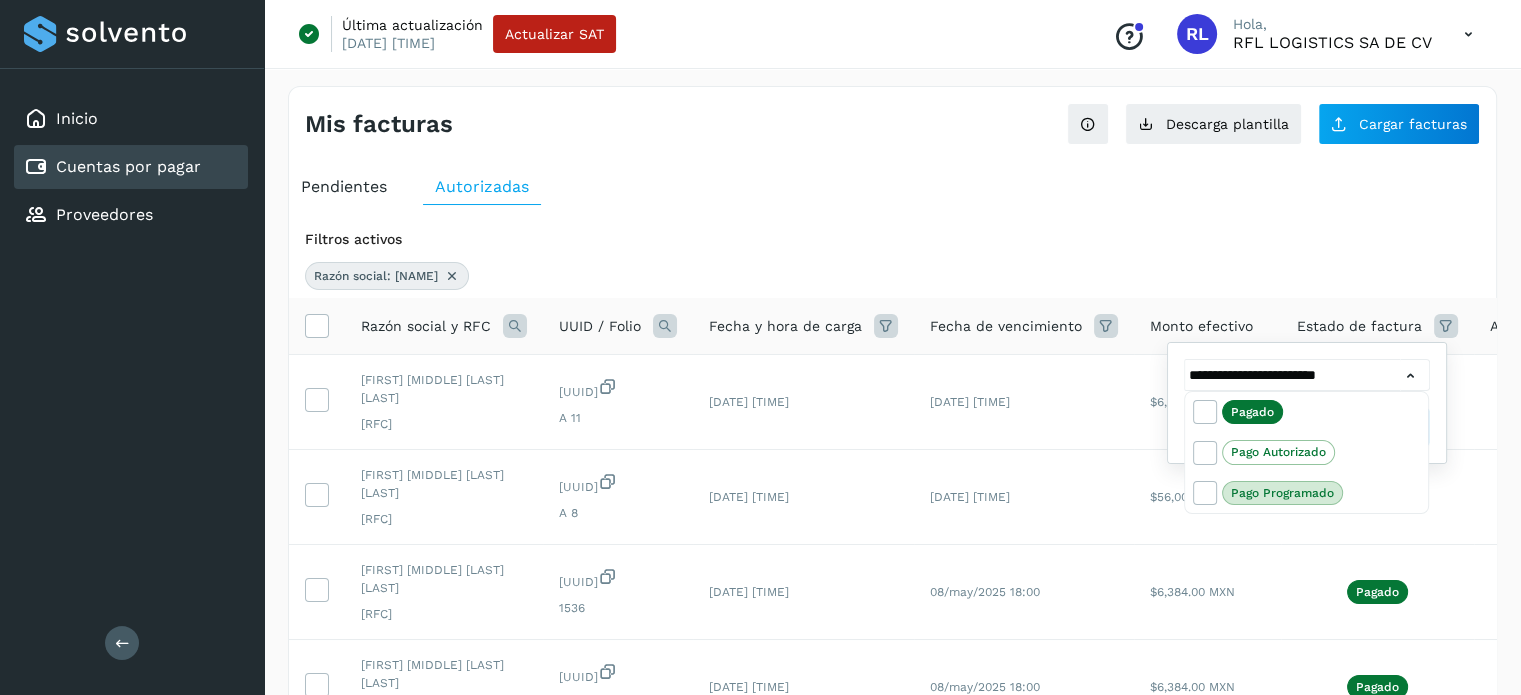 click at bounding box center [760, 347] 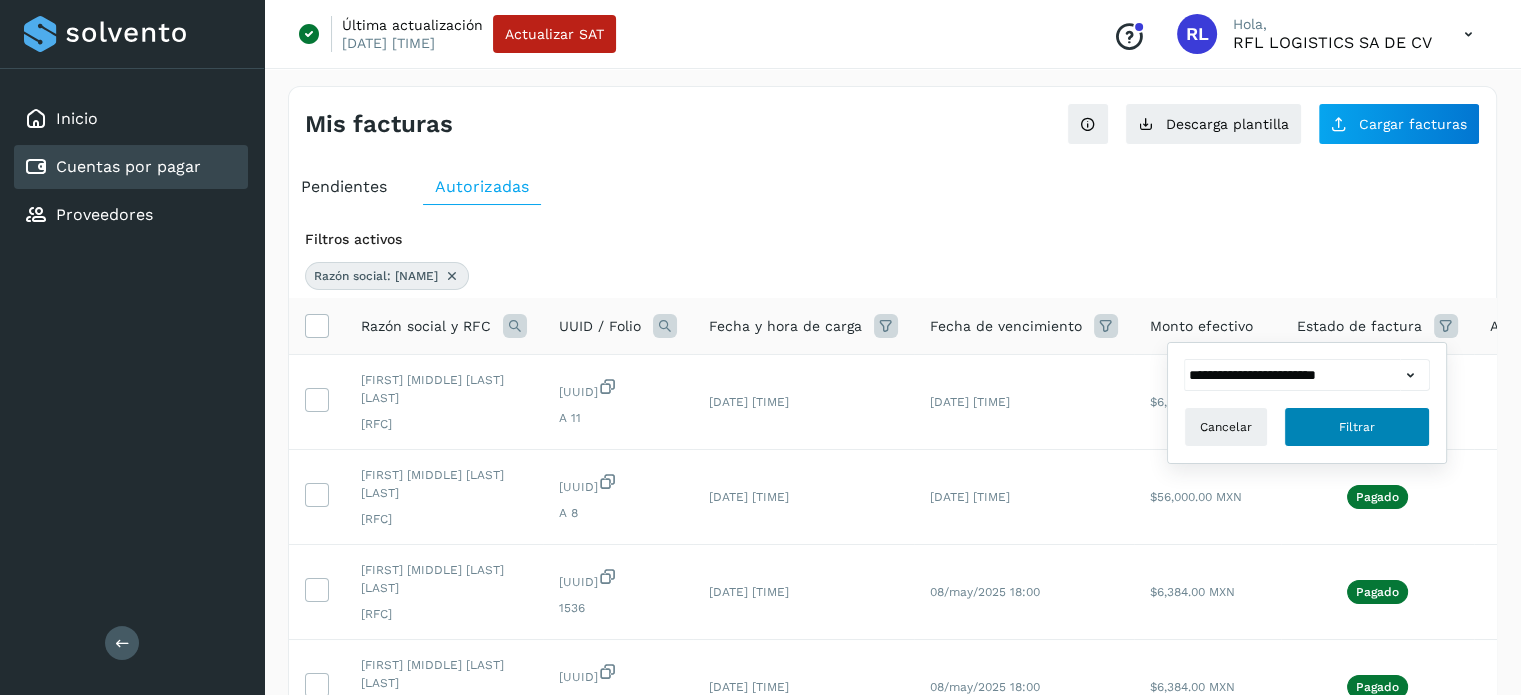 click on "Filtrar" at bounding box center (1357, 427) 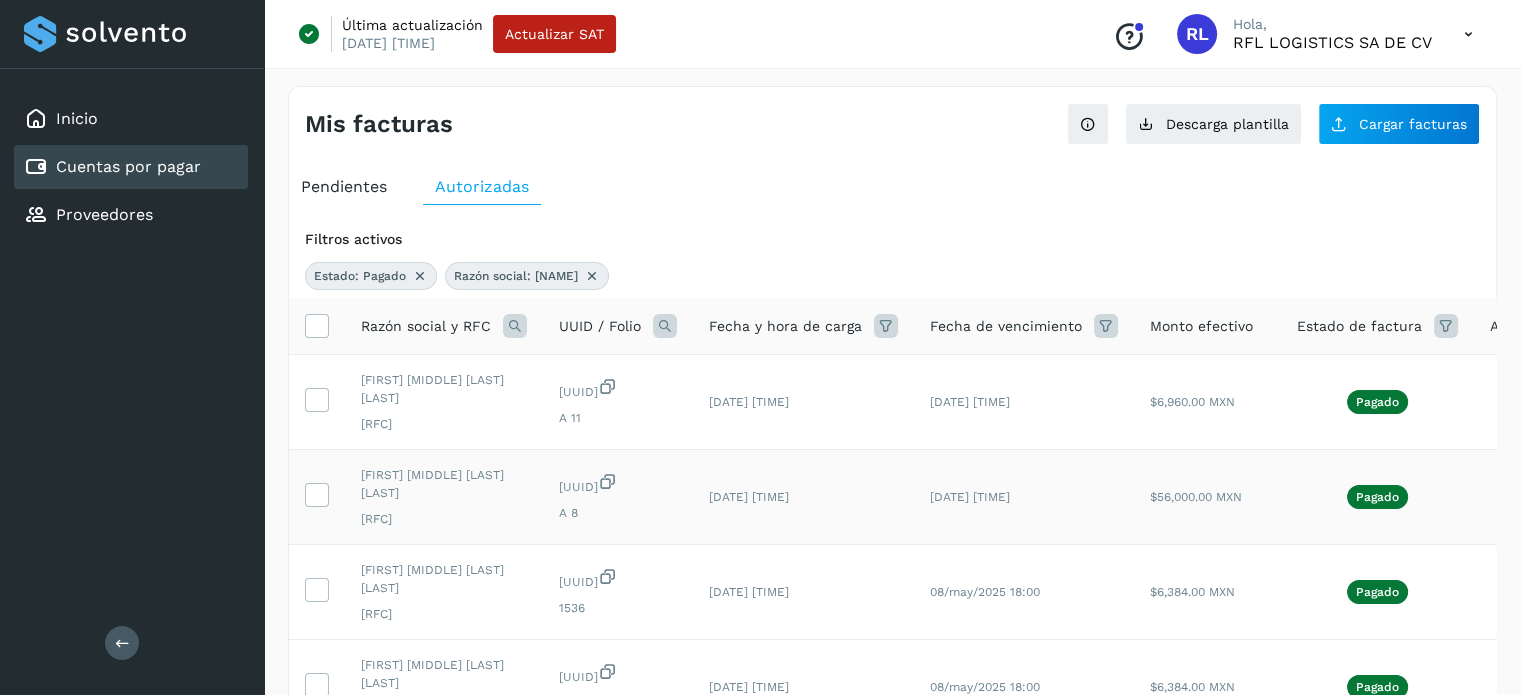 click 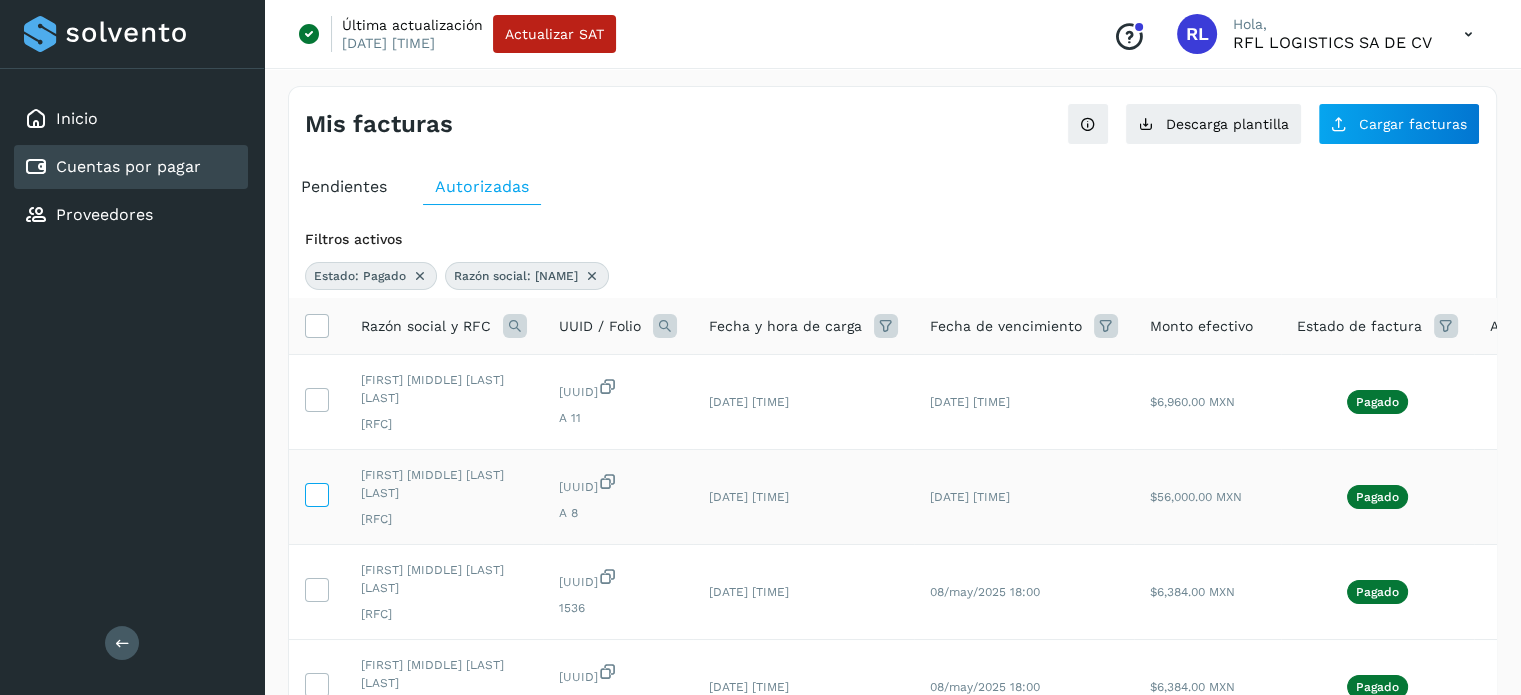 click at bounding box center [316, 493] 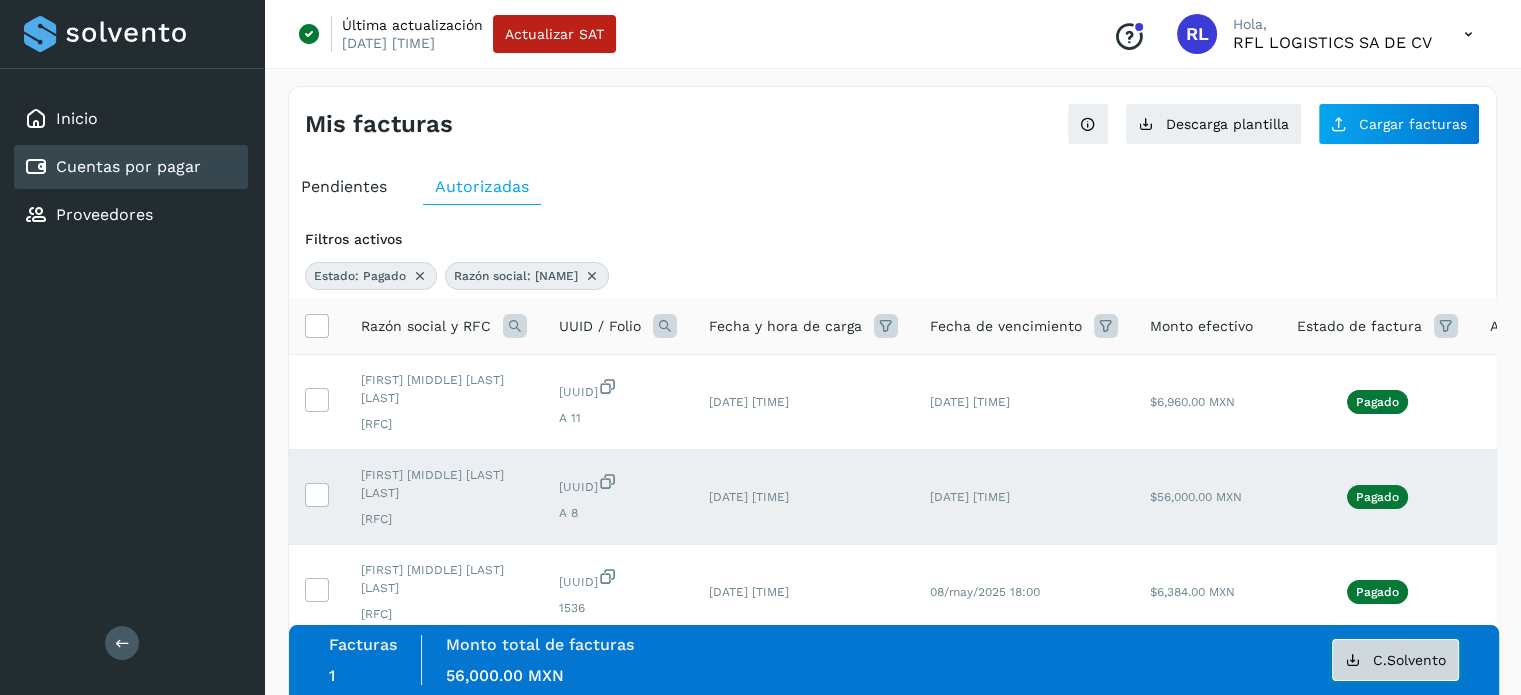click on "C.Solvento" at bounding box center (1395, 660) 